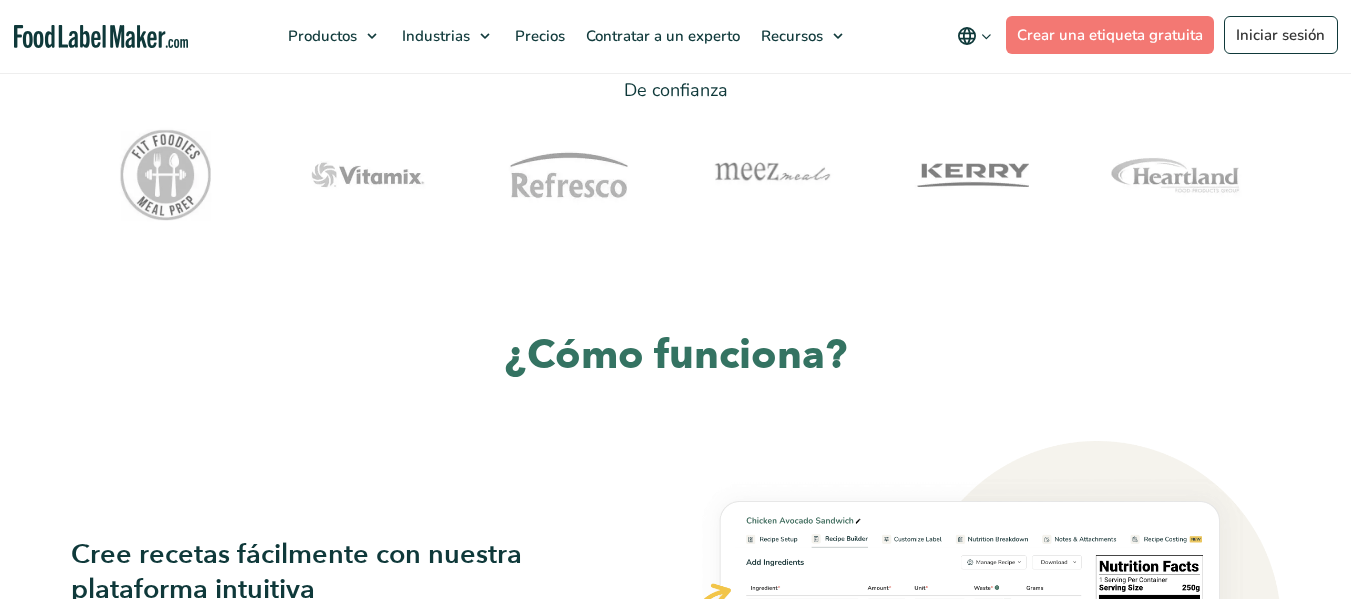 scroll, scrollTop: 0, scrollLeft: 0, axis: both 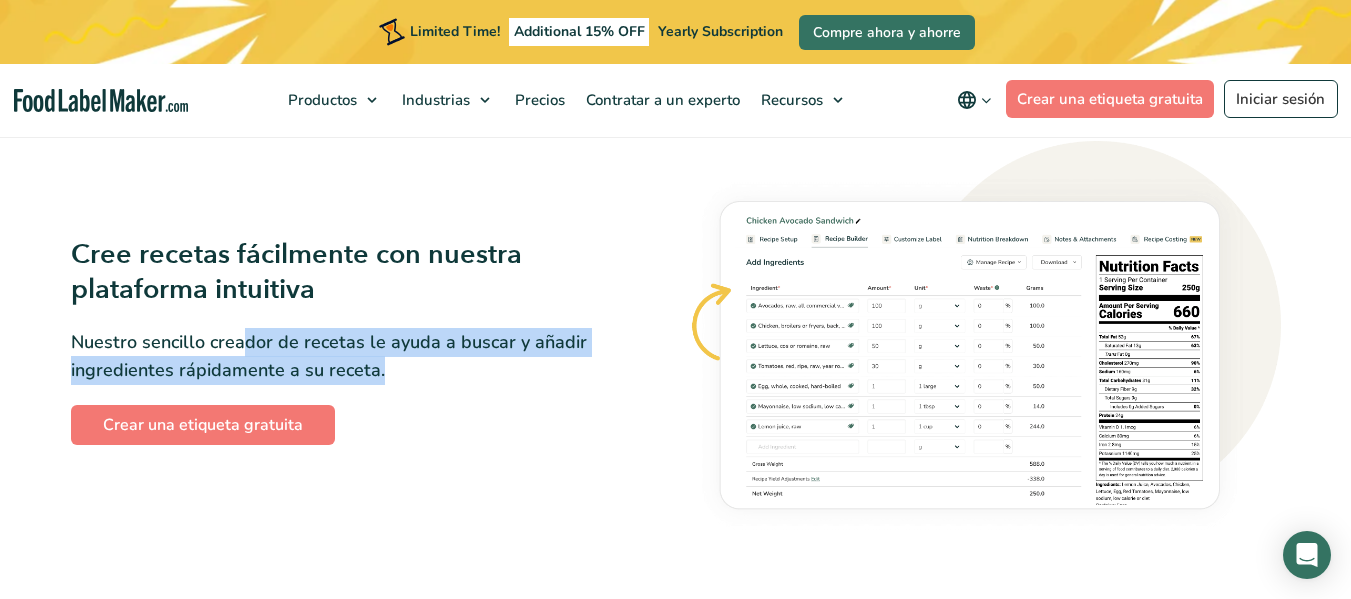 drag, startPoint x: 312, startPoint y: 357, endPoint x: 412, endPoint y: 363, distance: 100.17984 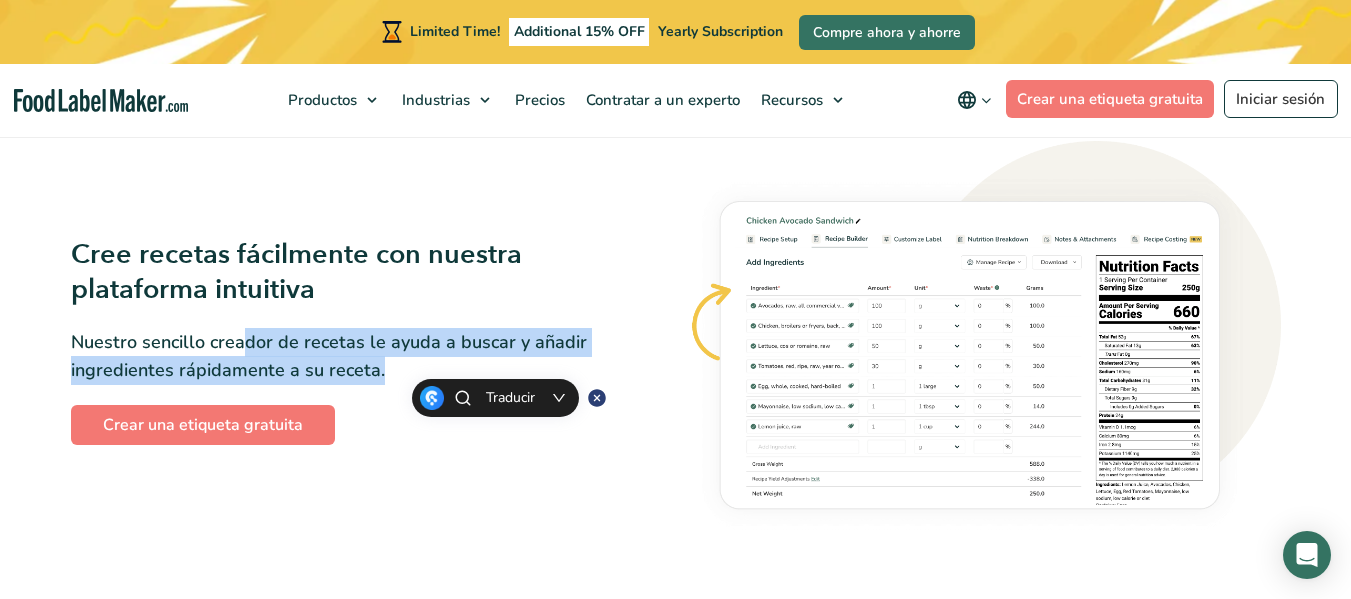 click on "Nuestro sencillo creador de recetas le ayuda a buscar y añadir ingredientes rápidamente a su receta." at bounding box center [335, 357] 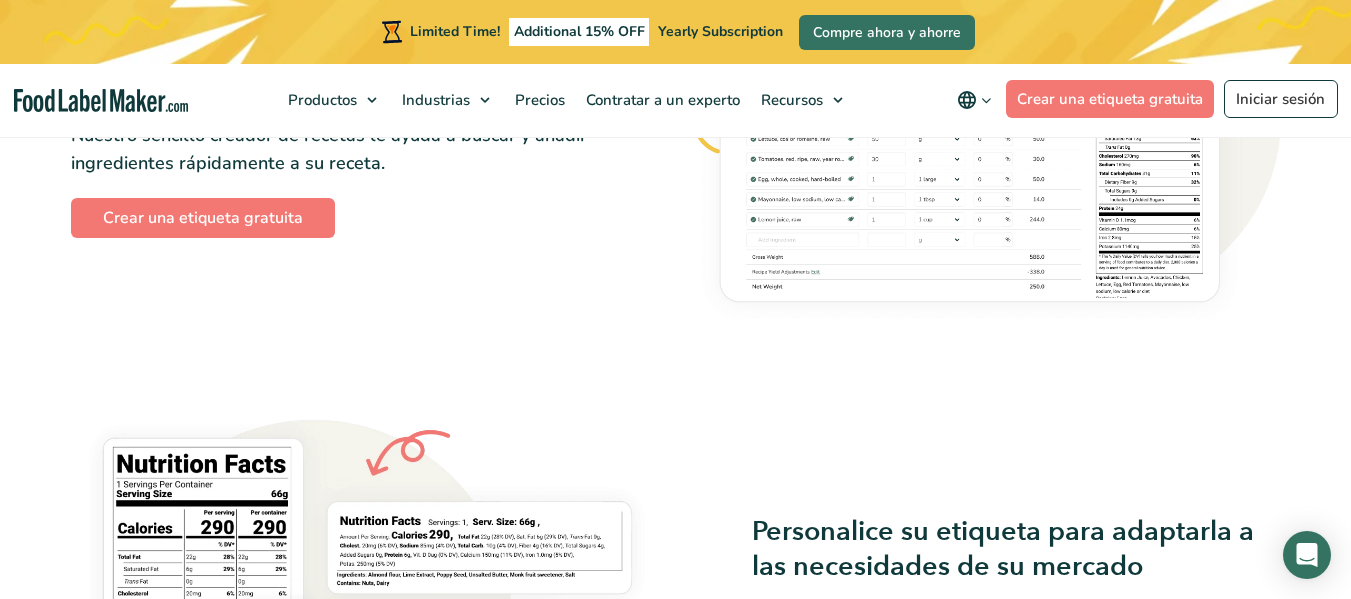 scroll, scrollTop: 1300, scrollLeft: 0, axis: vertical 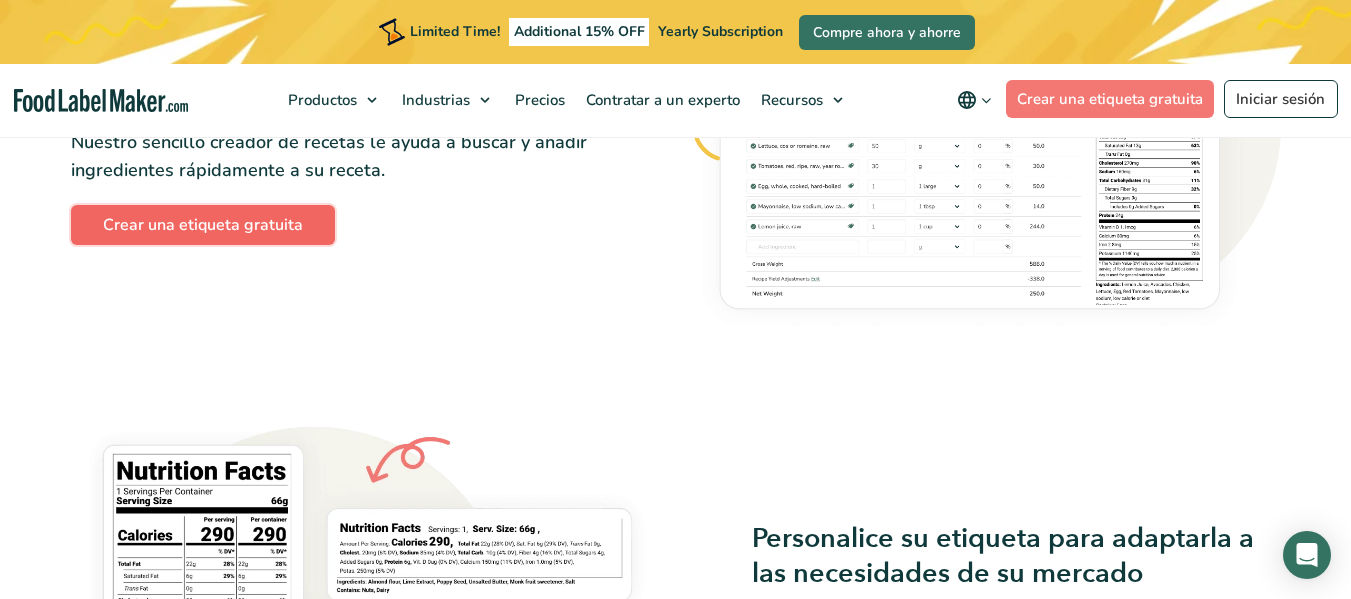 click on "Crear una etiqueta gratuita" at bounding box center [203, 225] 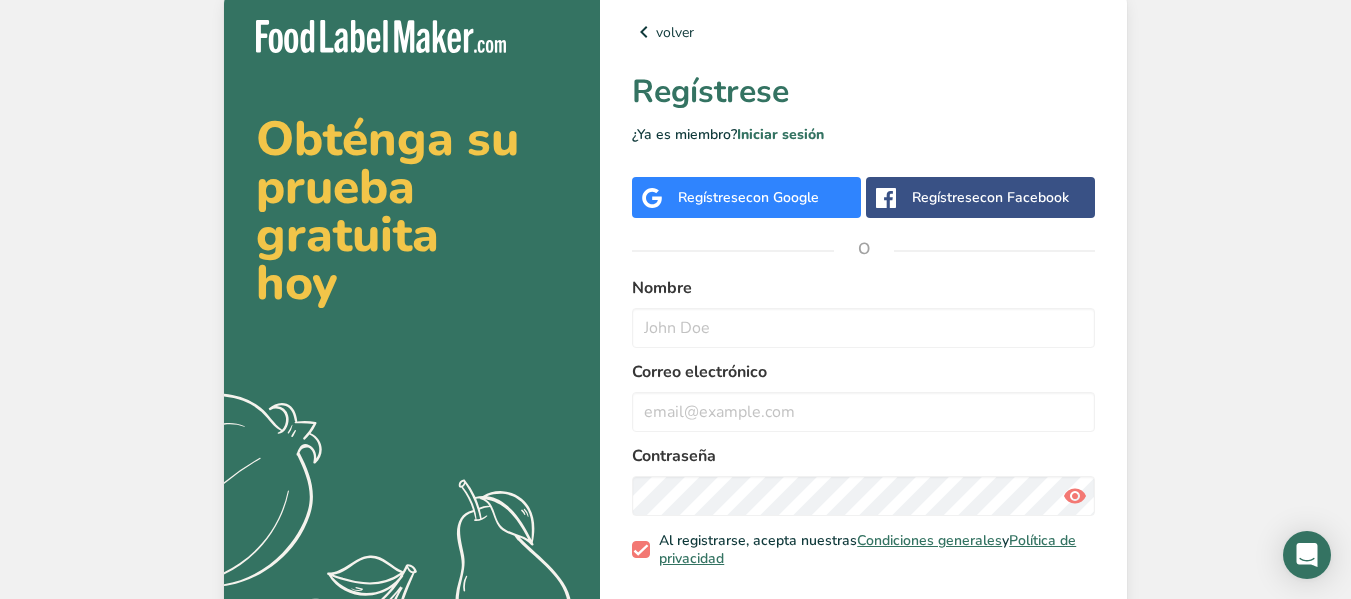 scroll, scrollTop: 0, scrollLeft: 0, axis: both 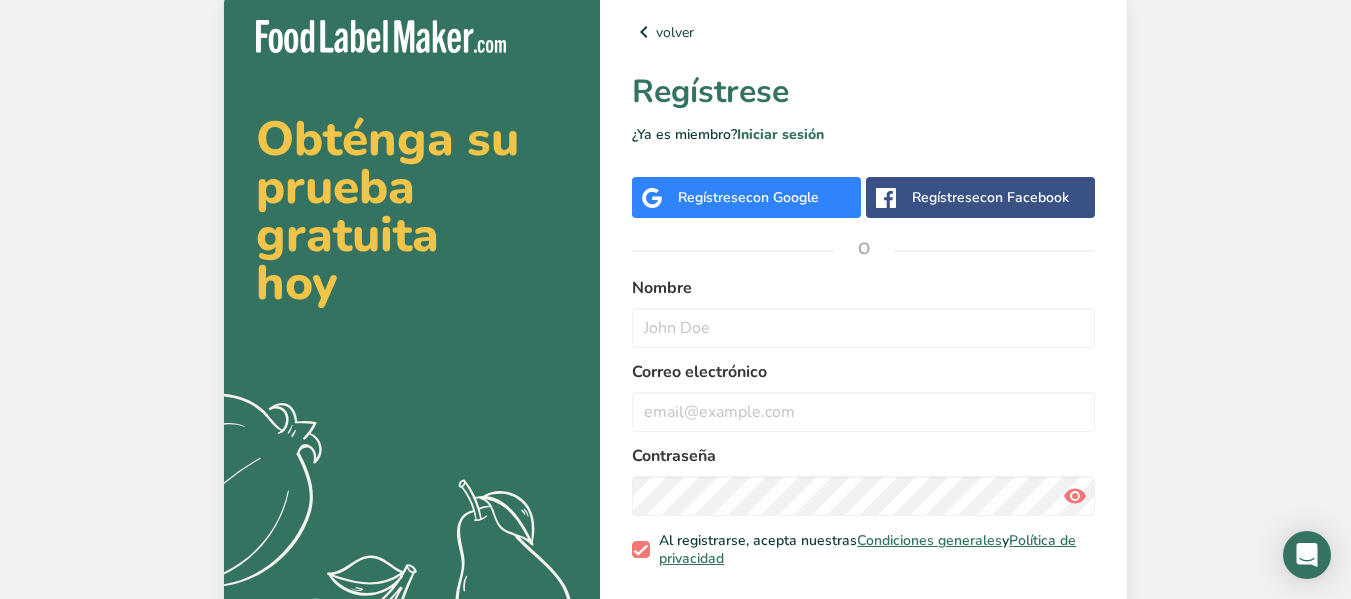click on "con Google" at bounding box center (782, 197) 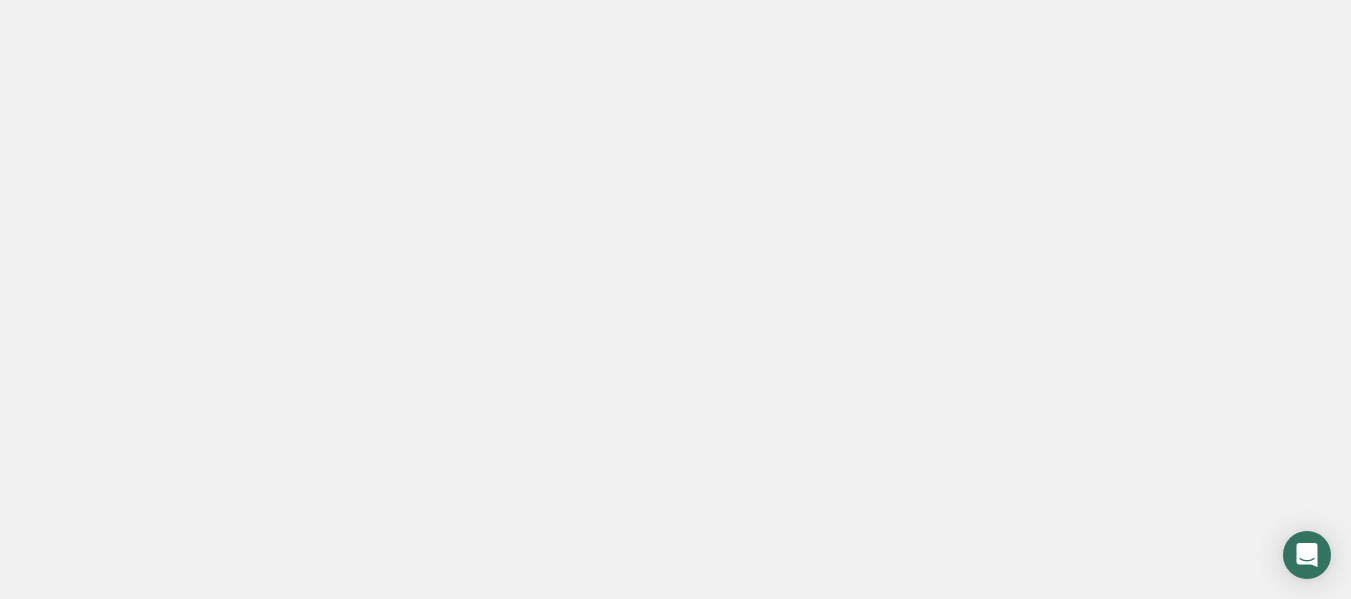 scroll, scrollTop: 0, scrollLeft: 0, axis: both 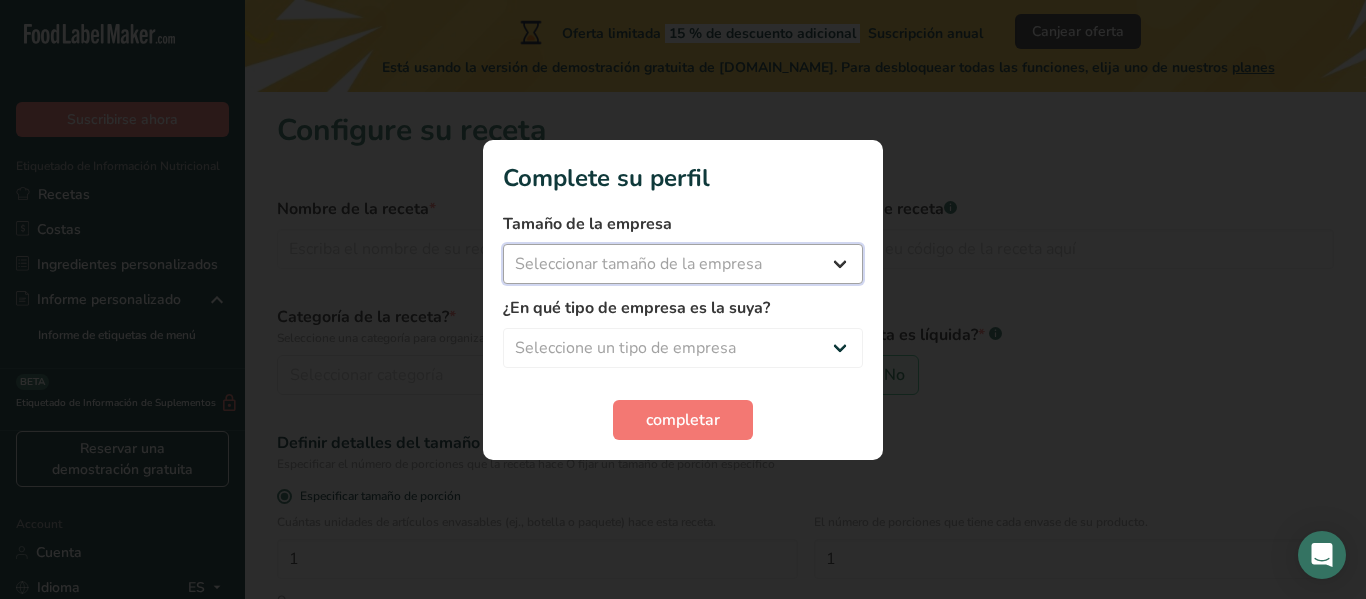 click on "Seleccionar tamaño de la empresa
Menos de 10 empleados
De 10 a 50 empleados
De 51 a 500 empleados
Más de 500 empleados" at bounding box center (683, 264) 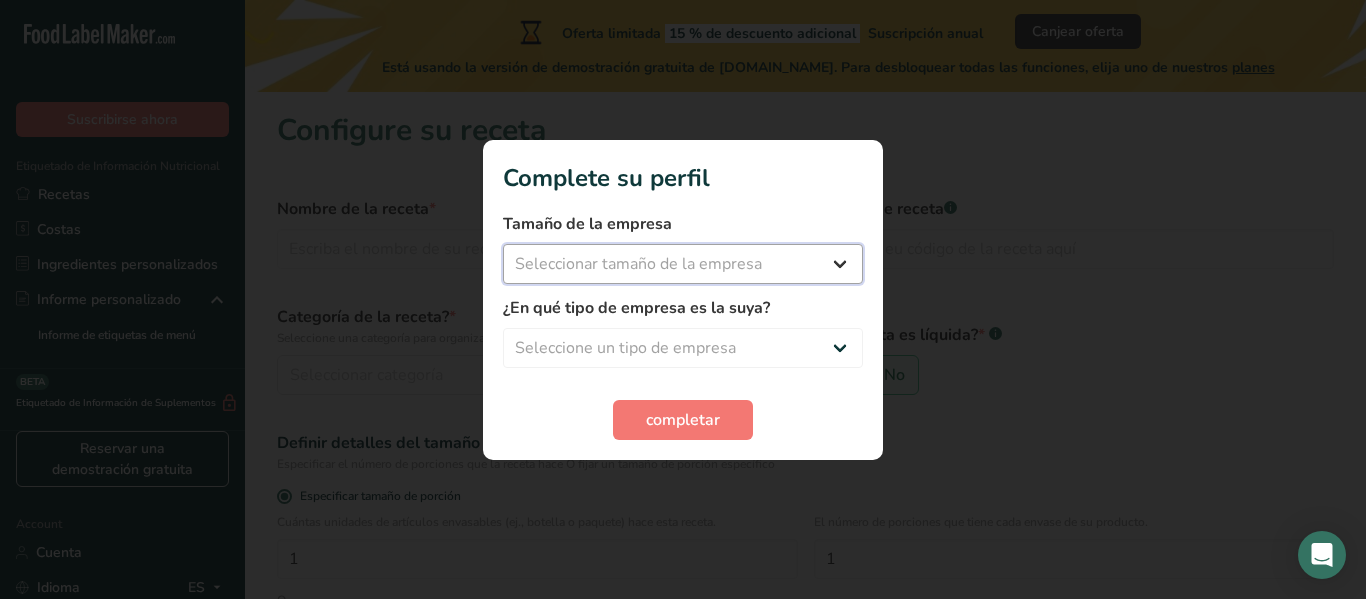 select on "1" 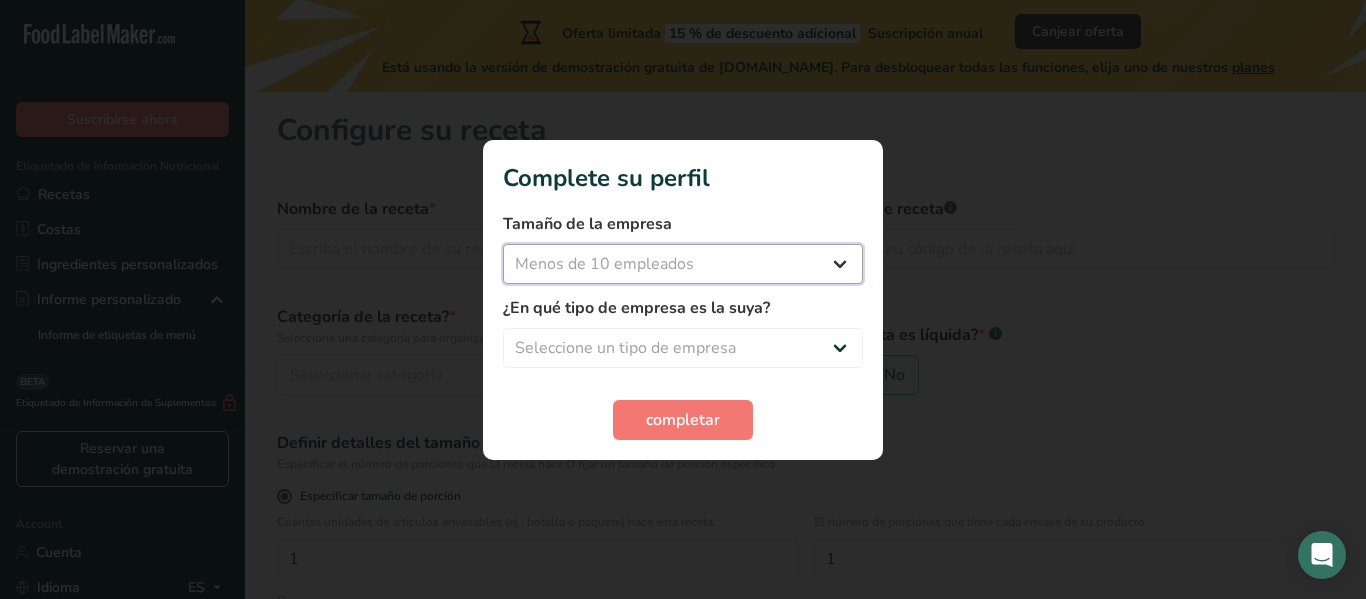 click on "Seleccionar tamaño de la empresa
Menos de 10 empleados
De 10 a 50 empleados
De 51 a 500 empleados
Más de 500 empleados" at bounding box center (683, 264) 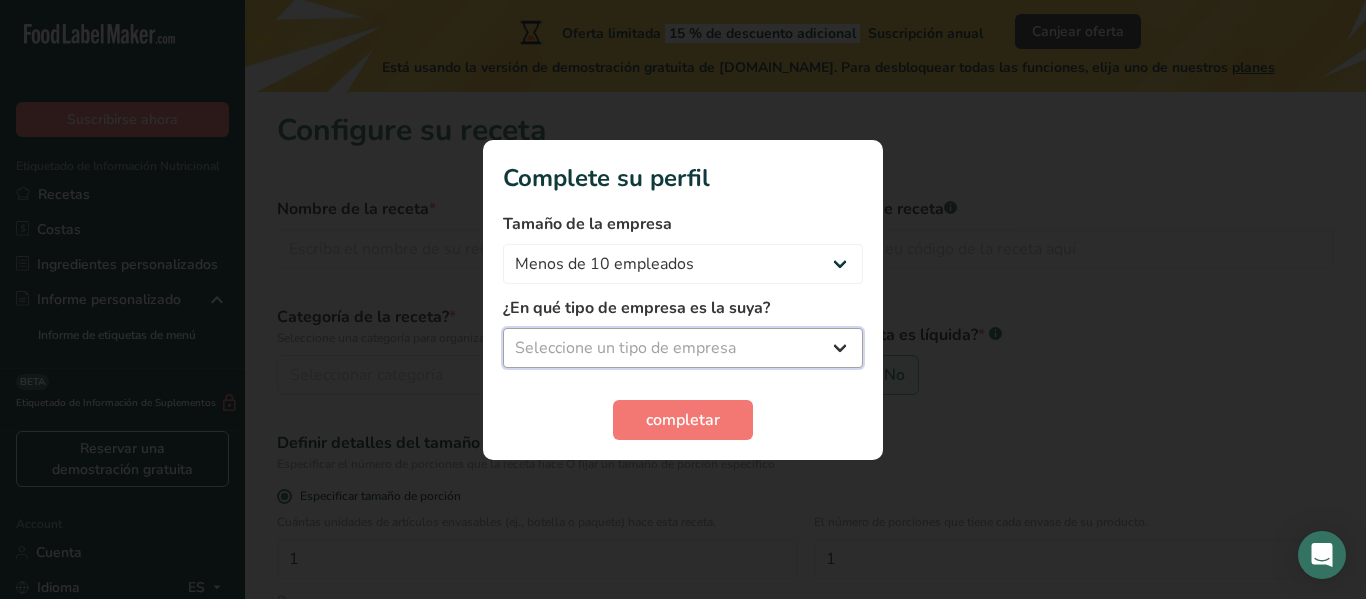 click on "Seleccione un tipo de empresa
Fabricante de alimentos envasados
Restaurante y cafetería
Panadería
Empresa de comidas preparadas y cáterin
Nutricionista
Bloguero gastronómico
Entrenador personal
Otro" at bounding box center [683, 348] 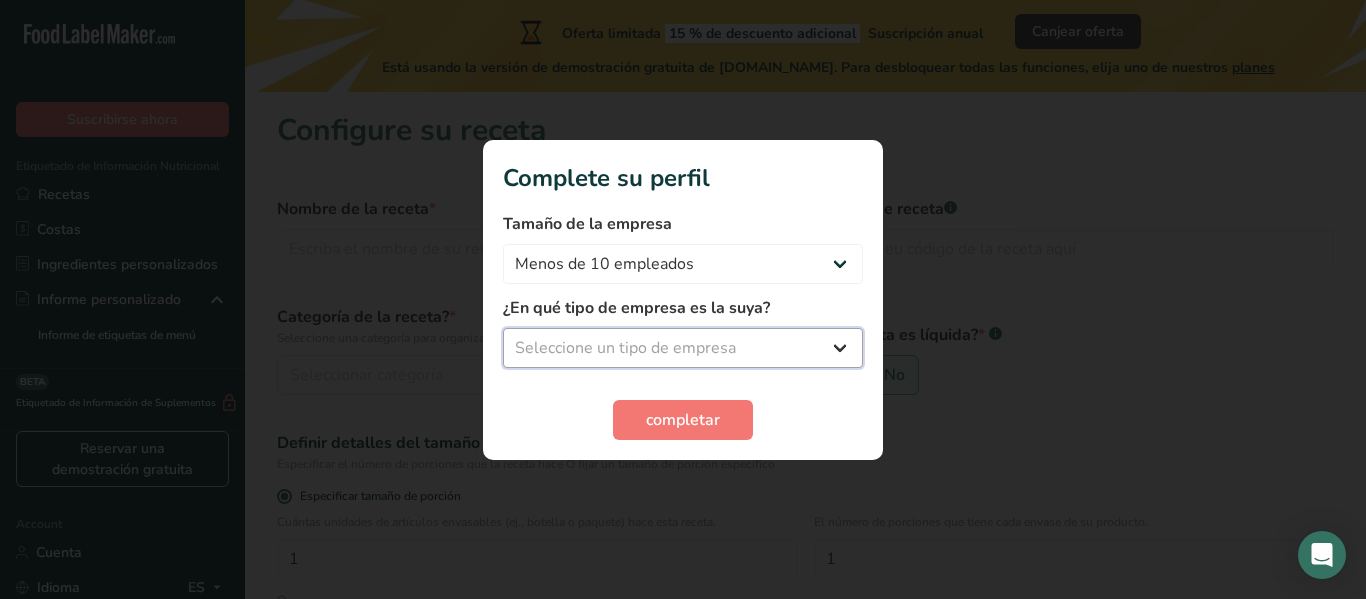select on "1" 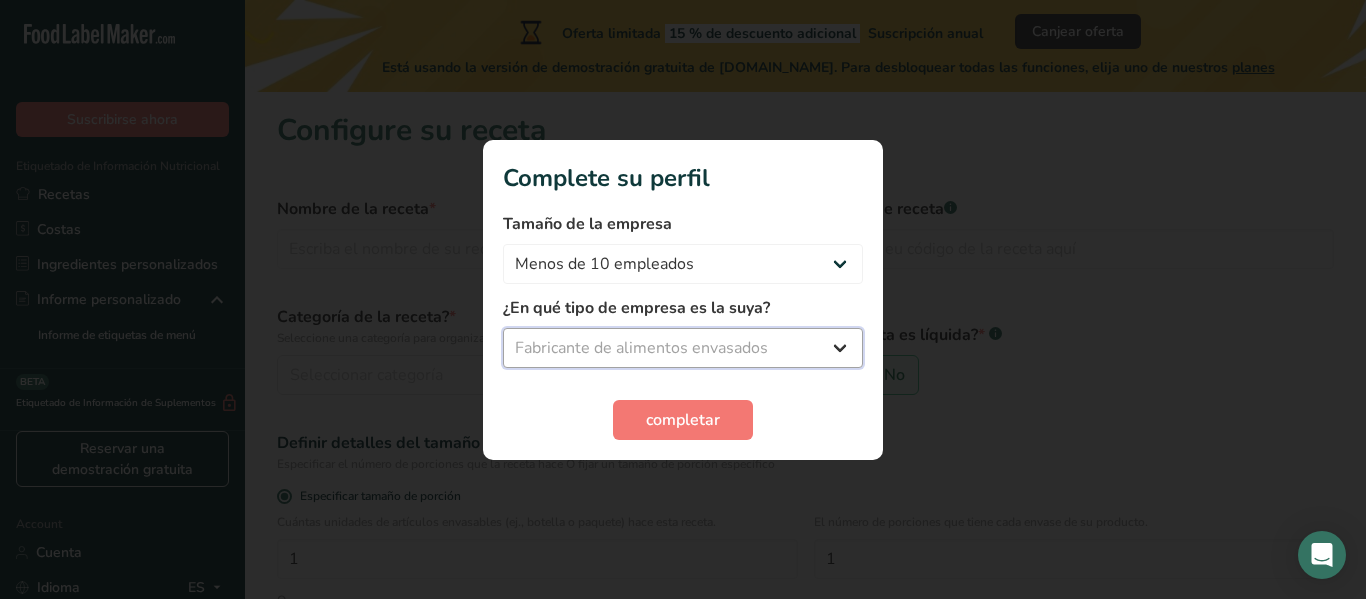 click on "Seleccione un tipo de empresa
Fabricante de alimentos envasados
Restaurante y cafetería
Panadería
Empresa de comidas preparadas y cáterin
Nutricionista
Bloguero gastronómico
Entrenador personal
Otro" at bounding box center (683, 348) 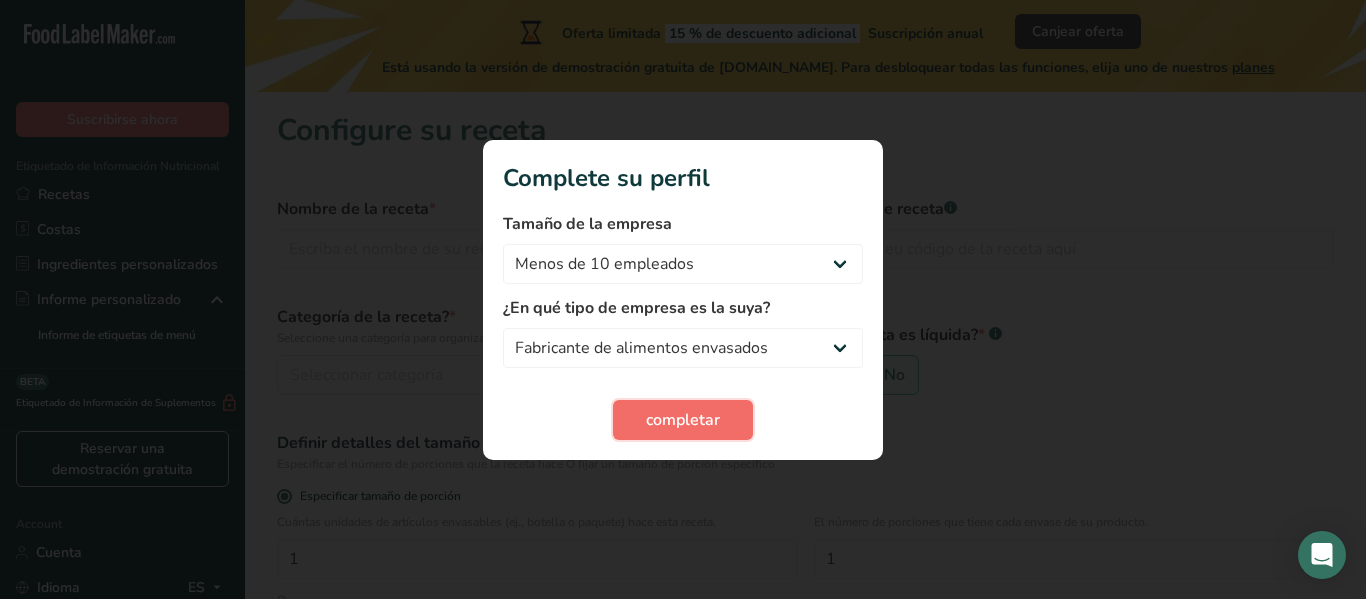 click on "completar" at bounding box center [683, 420] 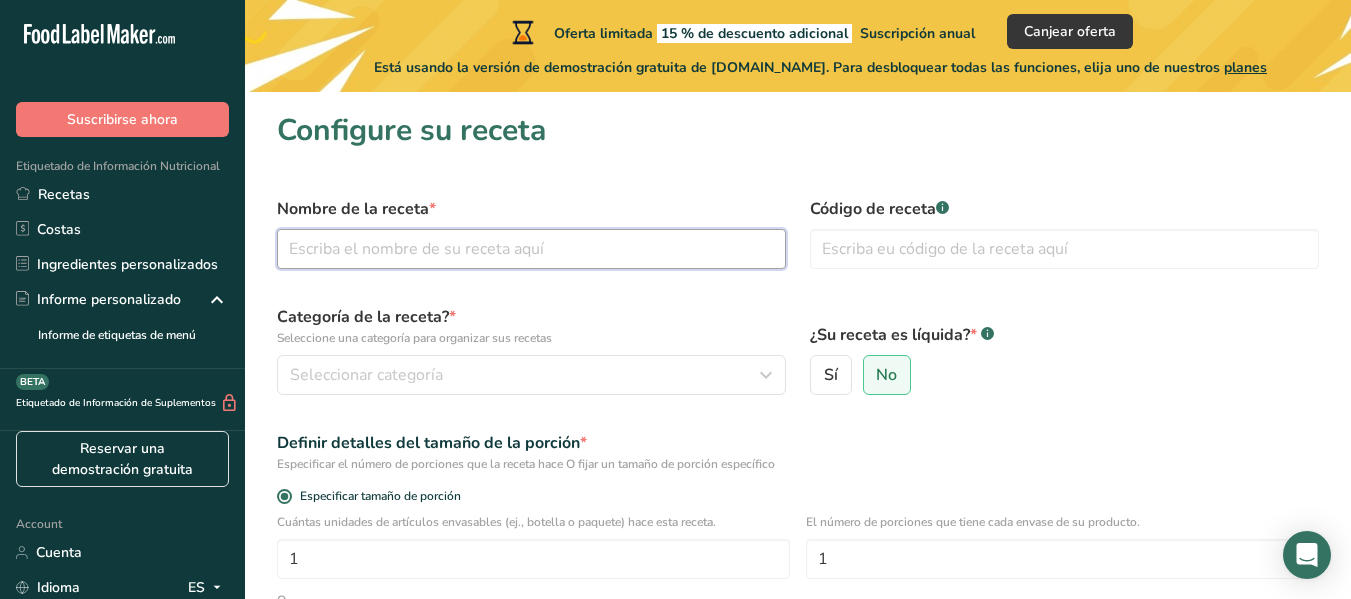 click at bounding box center (531, 249) 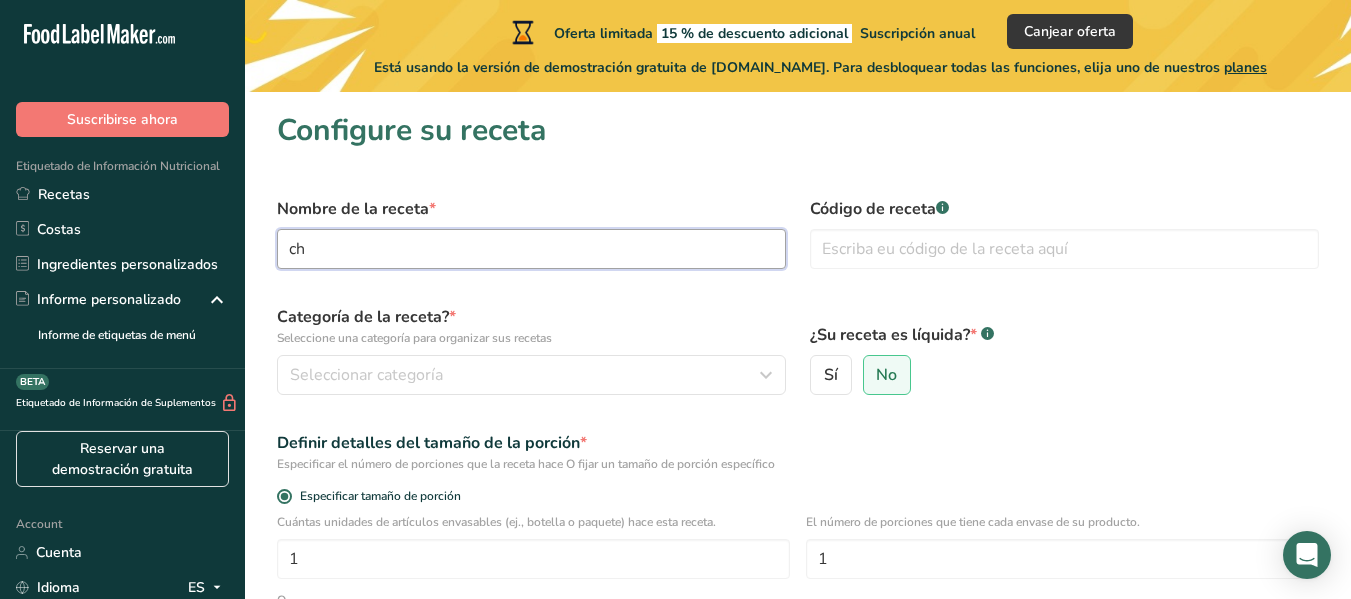 type on "c" 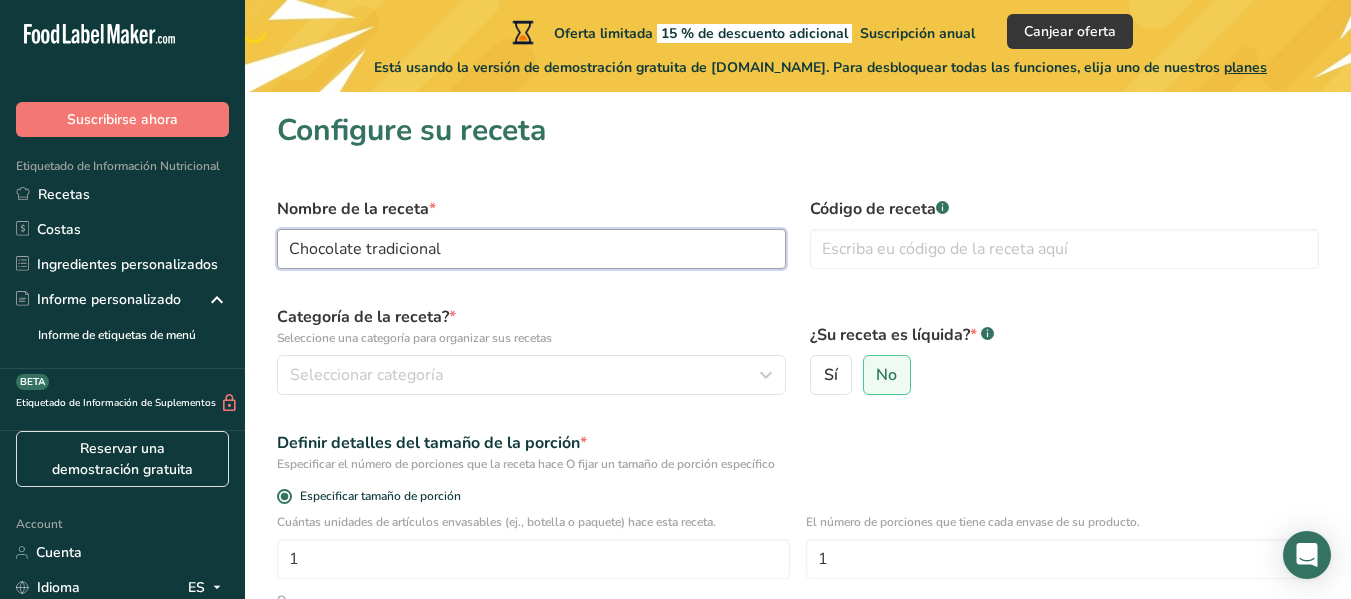 type on "Chocolate tradicional" 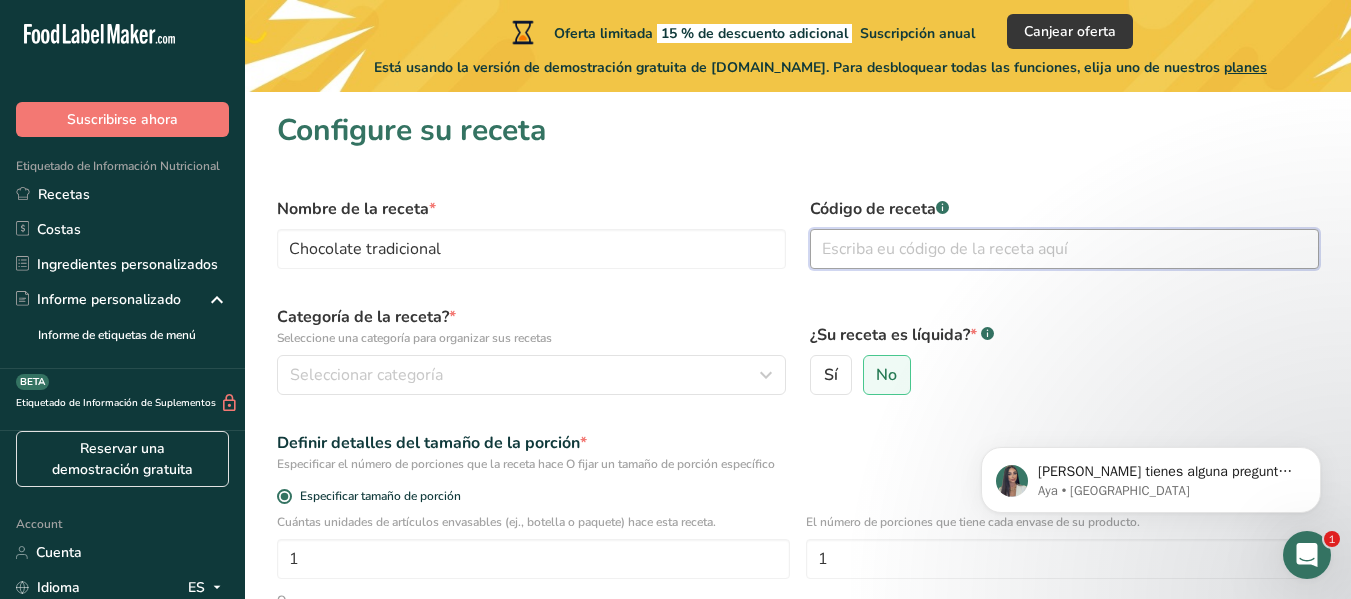 scroll, scrollTop: 0, scrollLeft: 0, axis: both 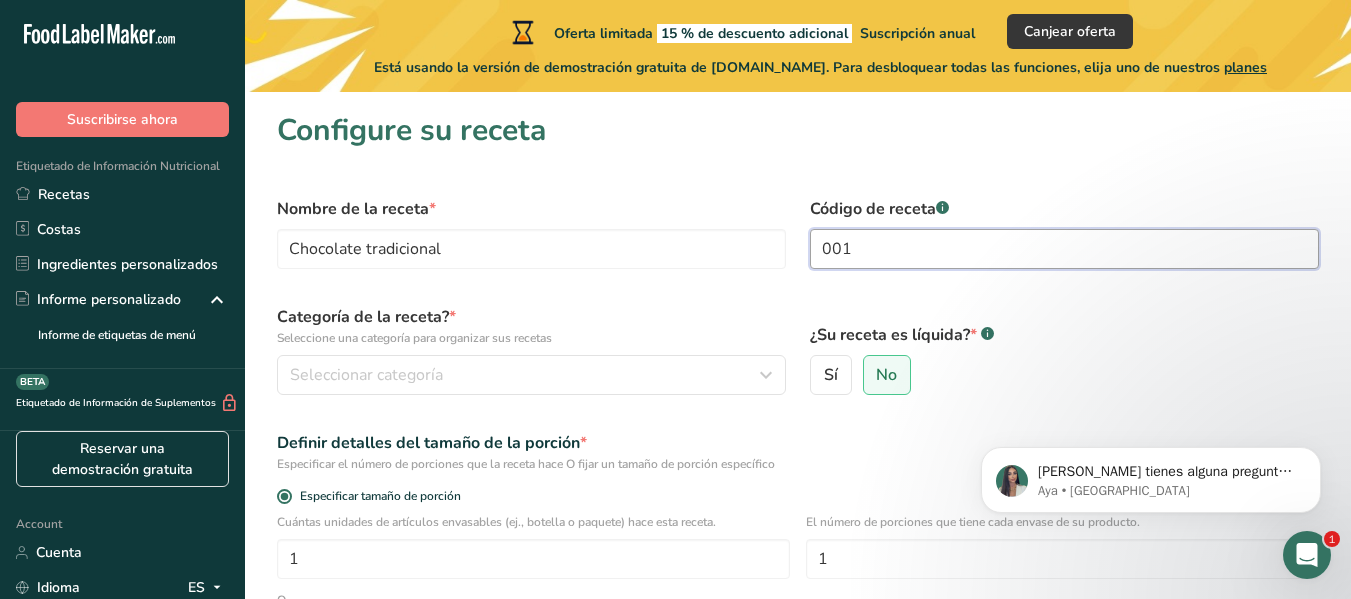 type on "001" 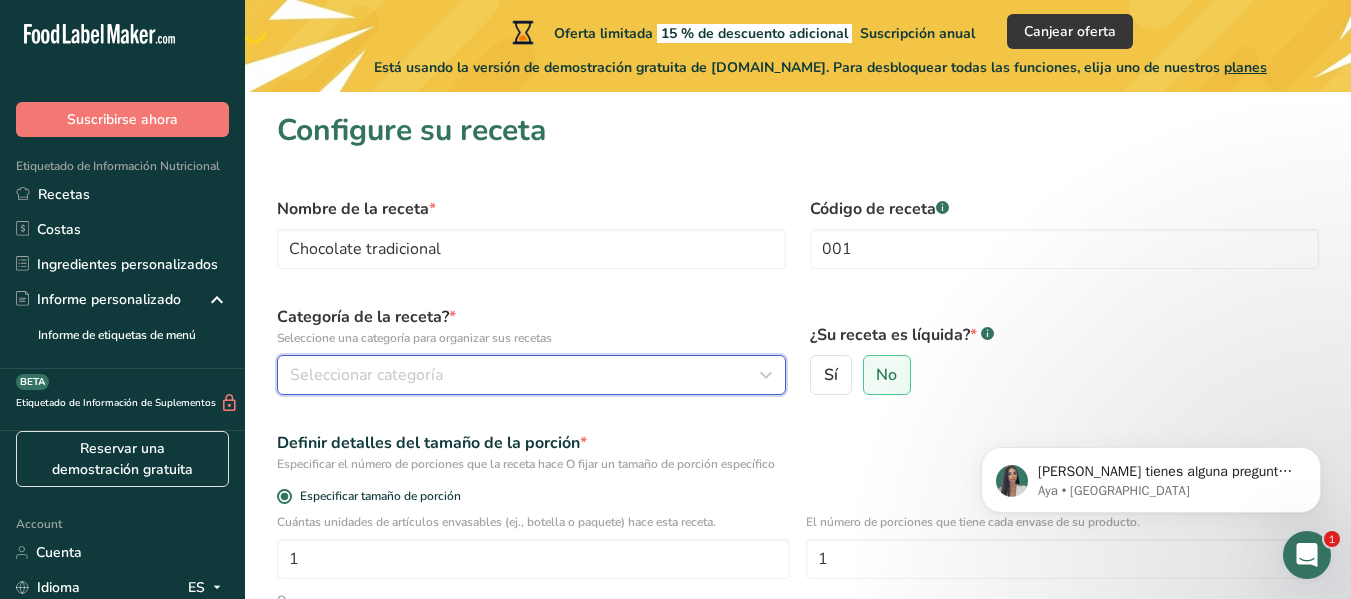 click on "Seleccionar categoría" at bounding box center (525, 375) 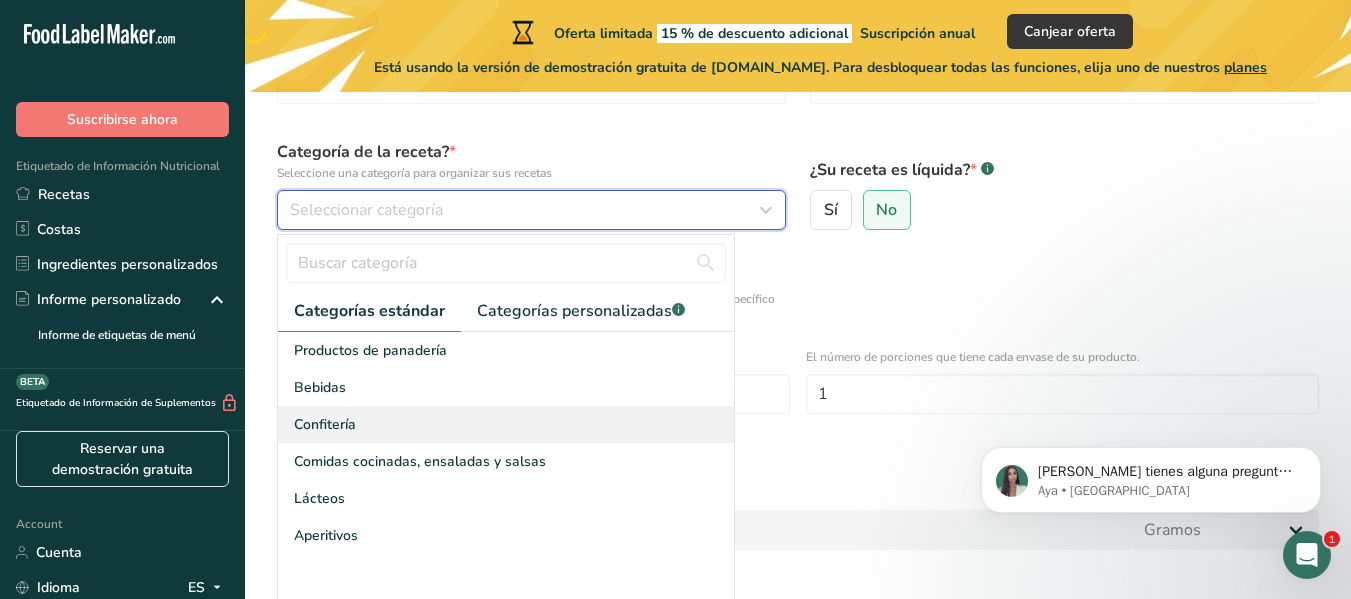scroll, scrollTop: 200, scrollLeft: 0, axis: vertical 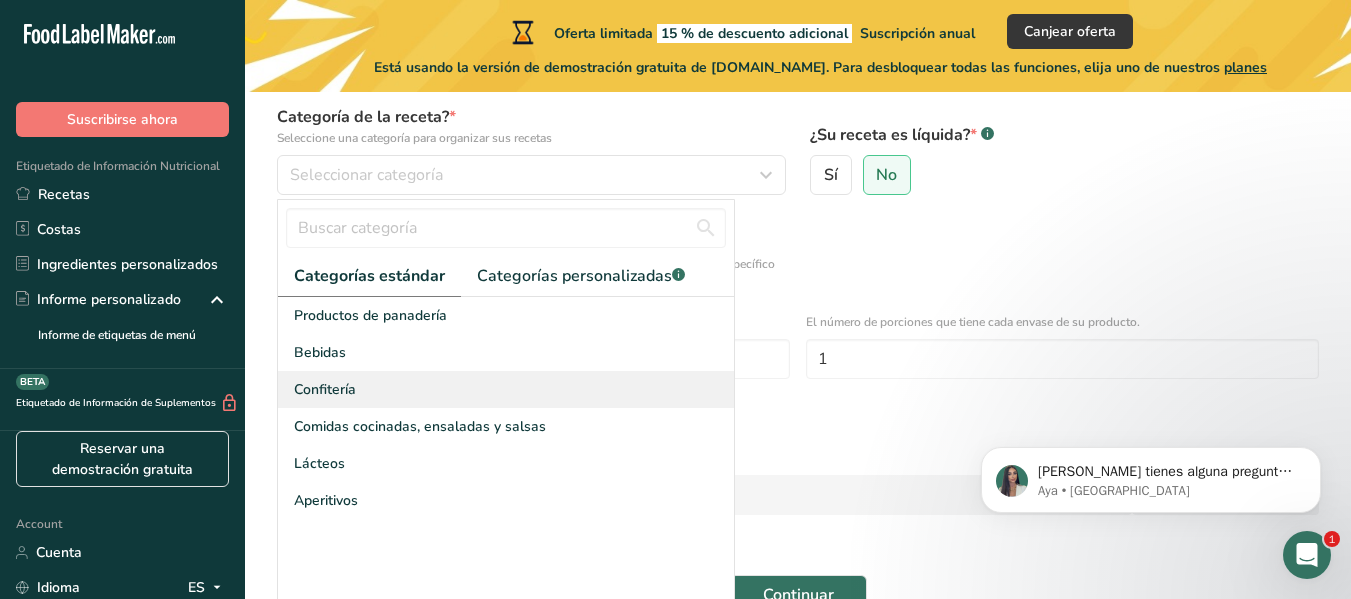 click on "Confitería" at bounding box center (506, 389) 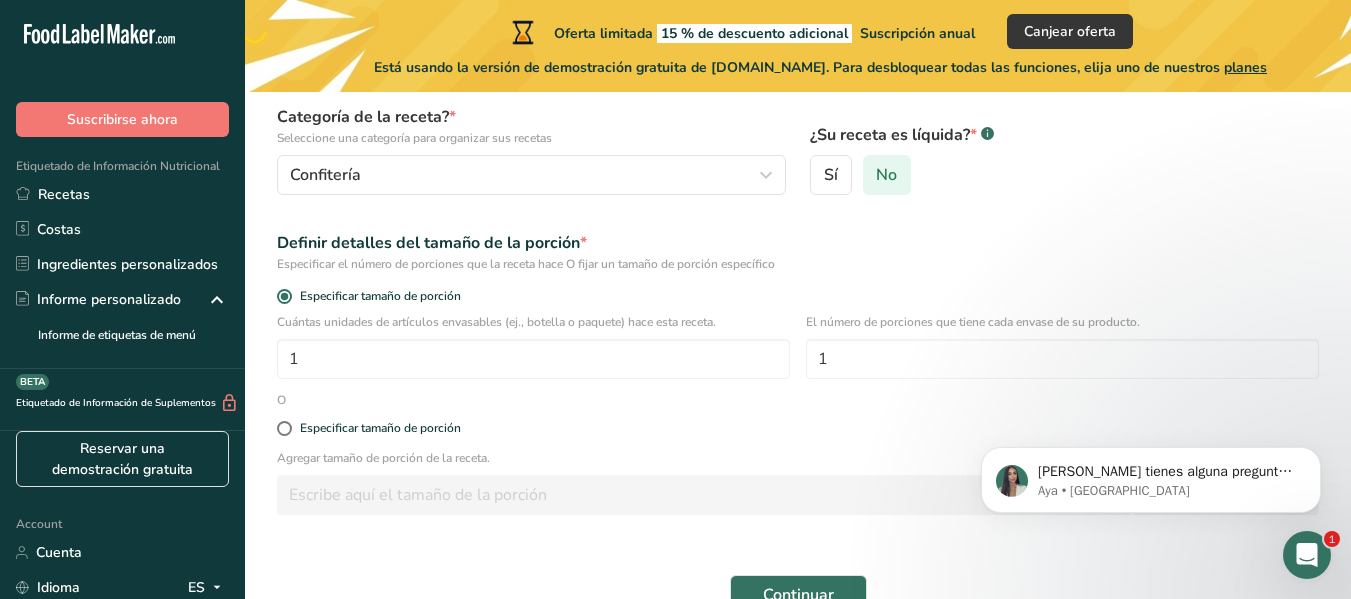 drag, startPoint x: 839, startPoint y: 178, endPoint x: 877, endPoint y: 178, distance: 38 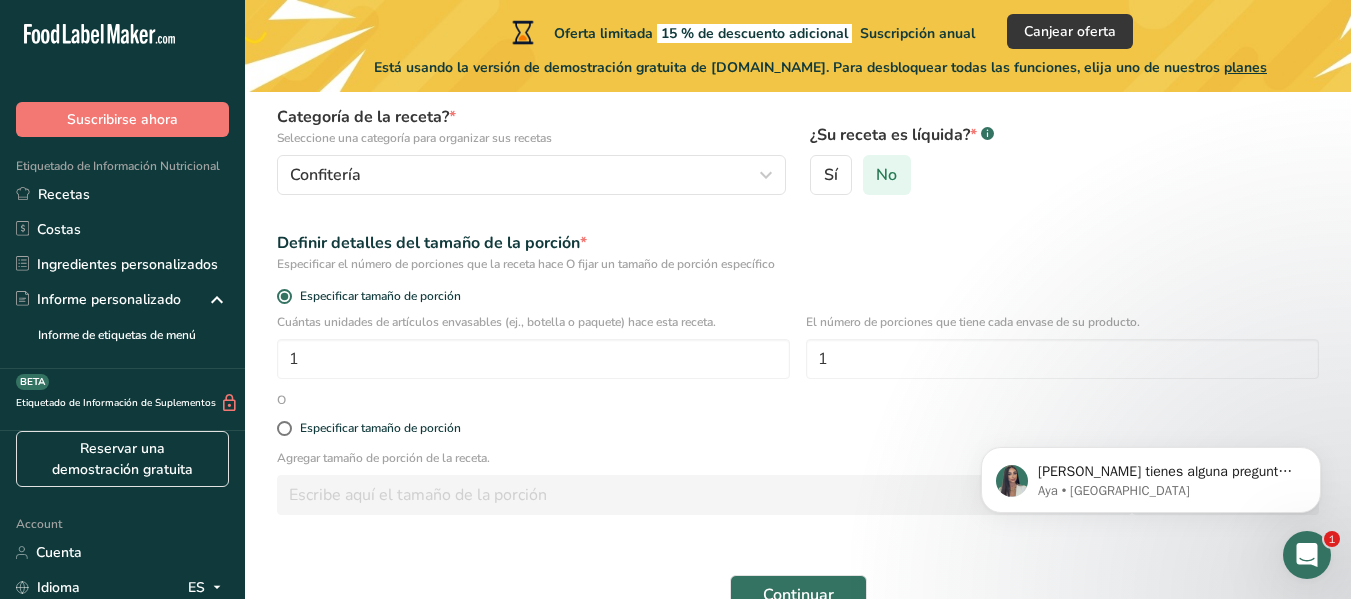 click on "Sí   No" at bounding box center (1064, 175) 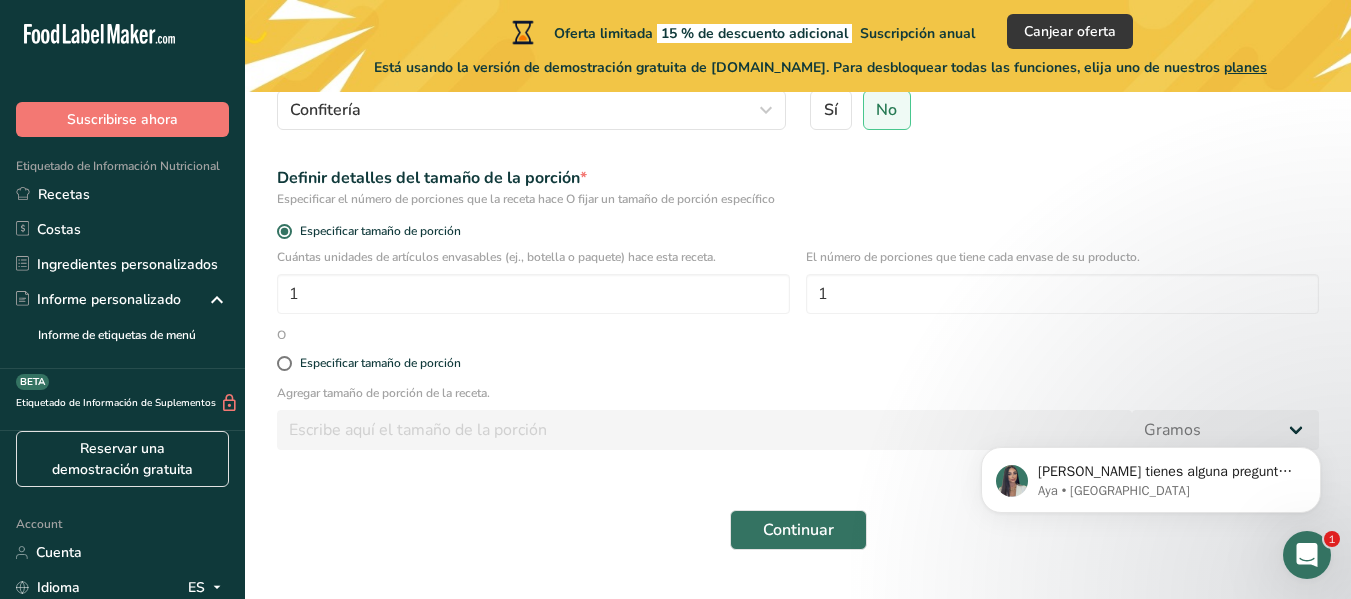 scroll, scrollTop: 300, scrollLeft: 0, axis: vertical 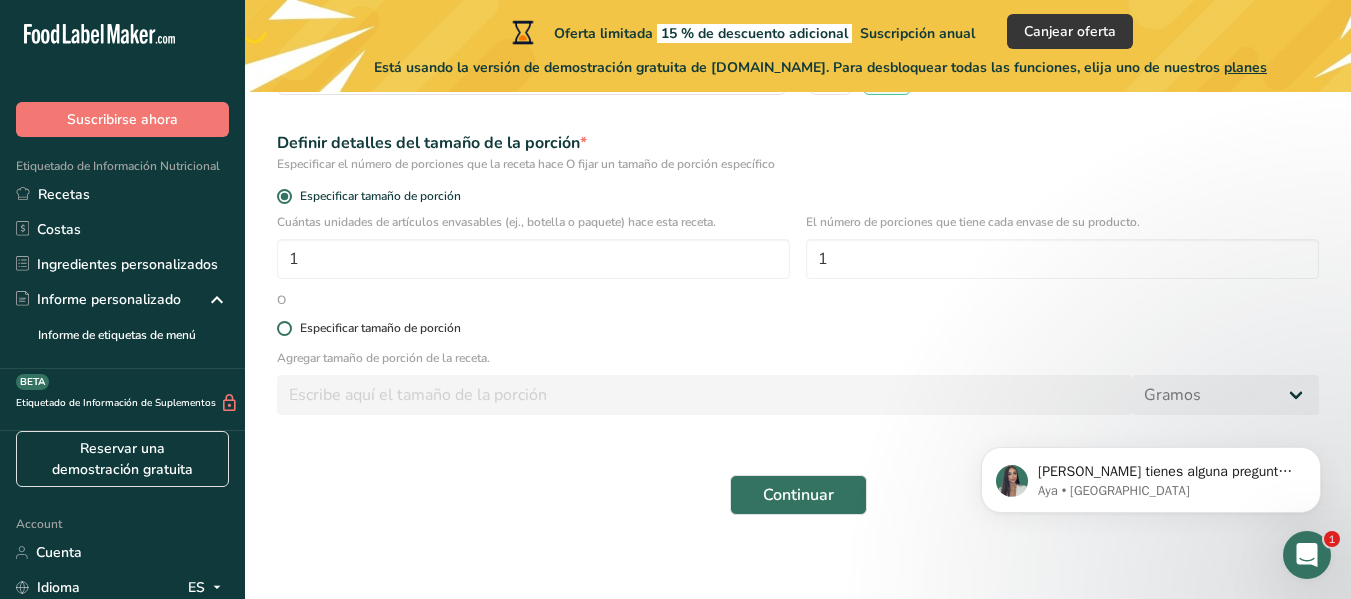 click at bounding box center (284, 328) 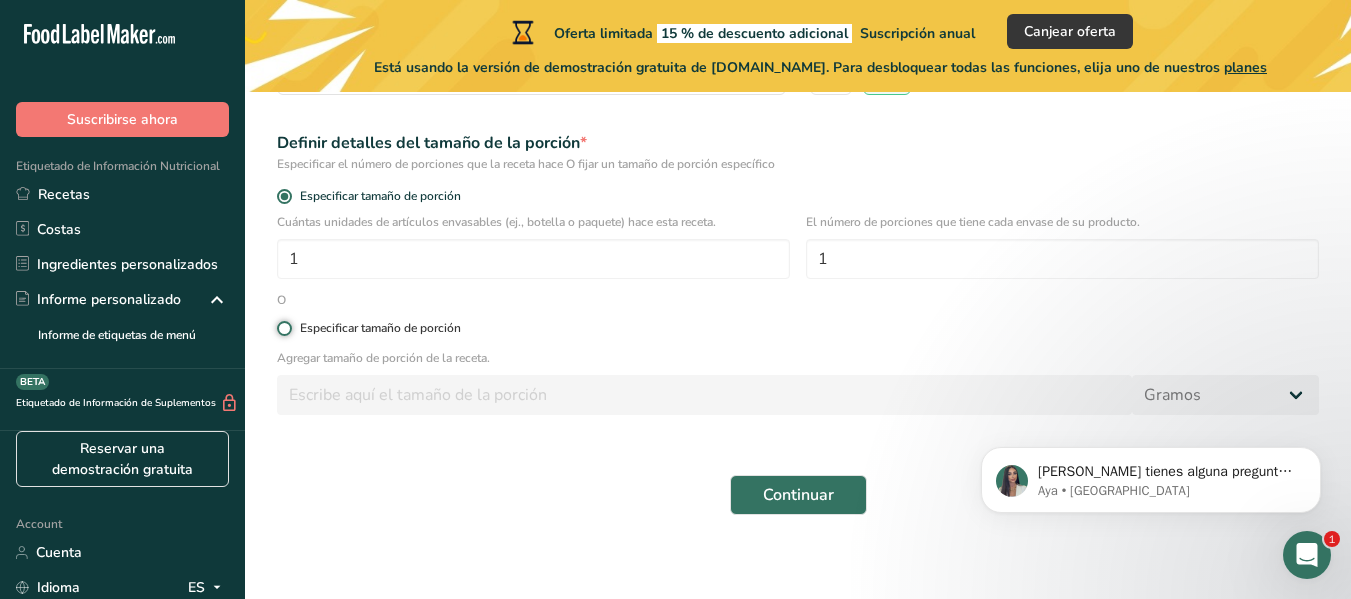 click on "Especificar tamaño de porción" at bounding box center [283, 328] 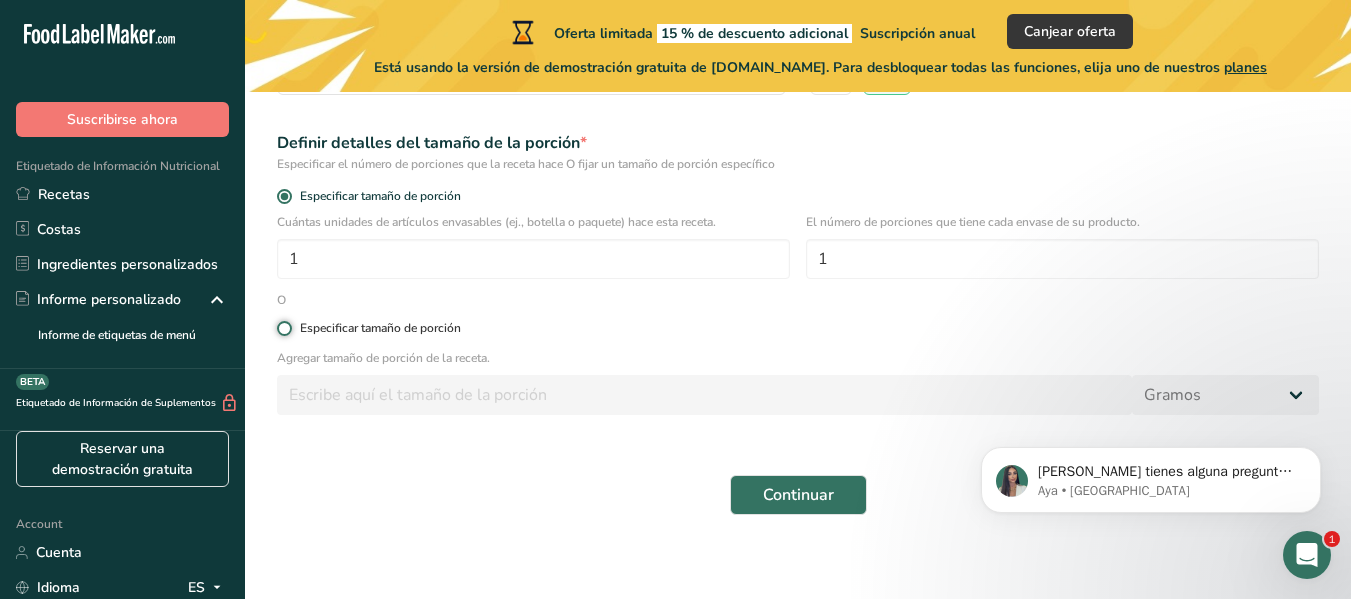radio on "true" 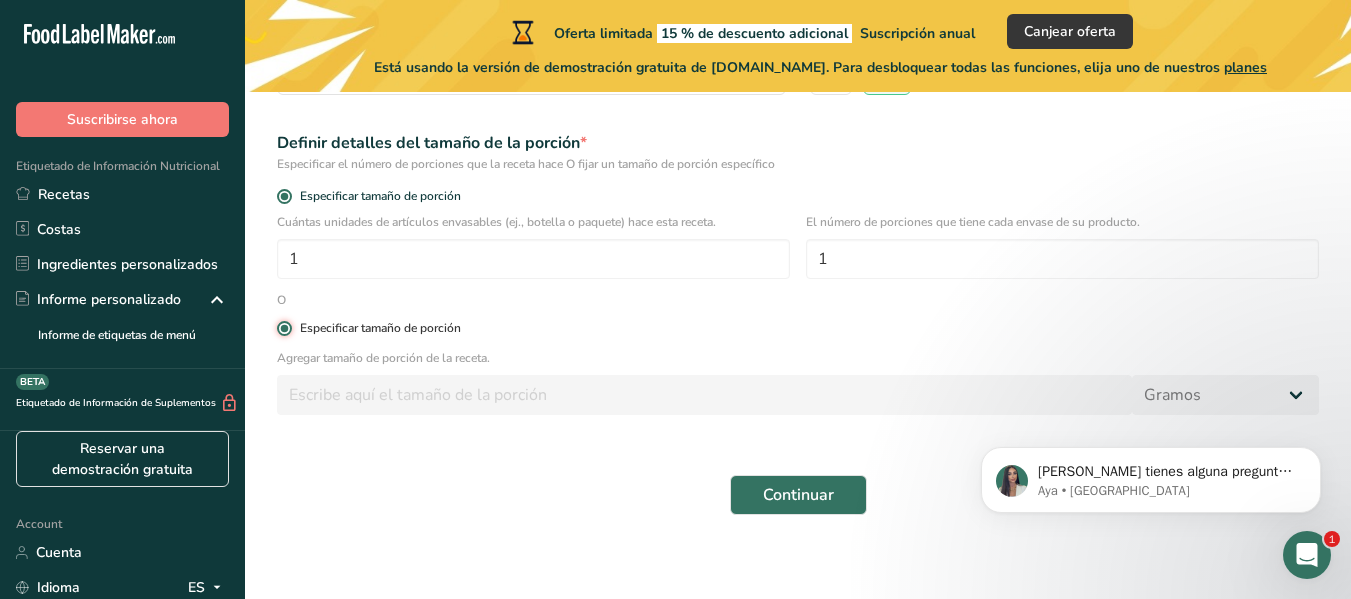 radio on "false" 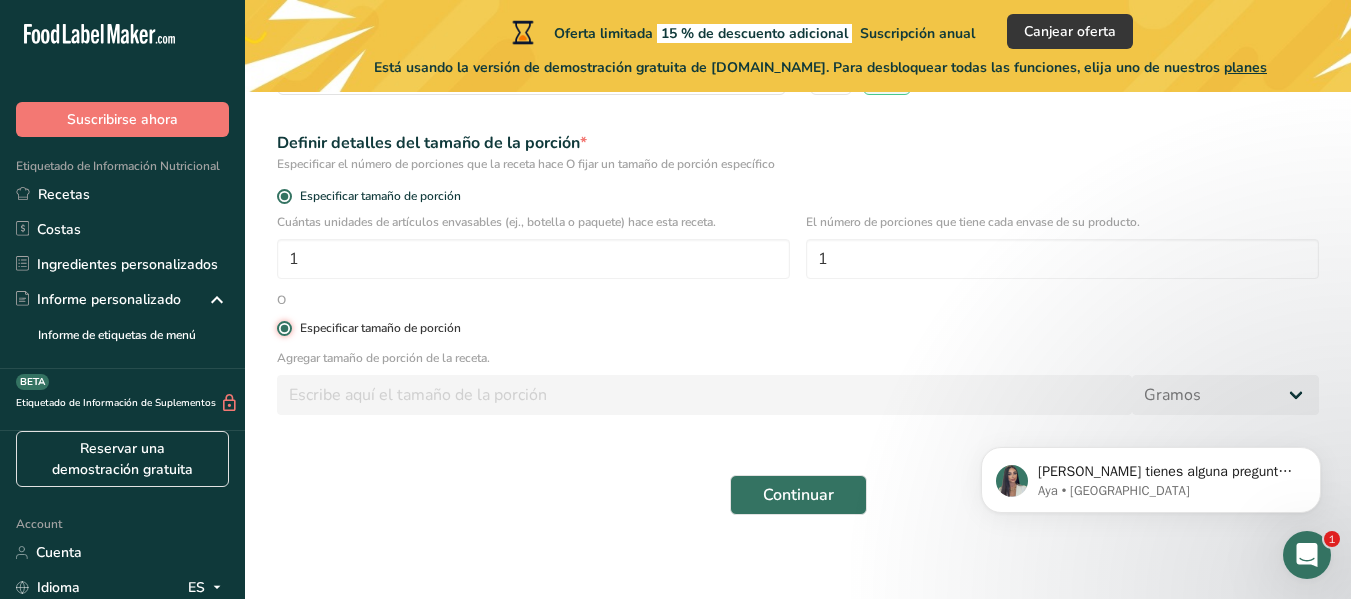 type 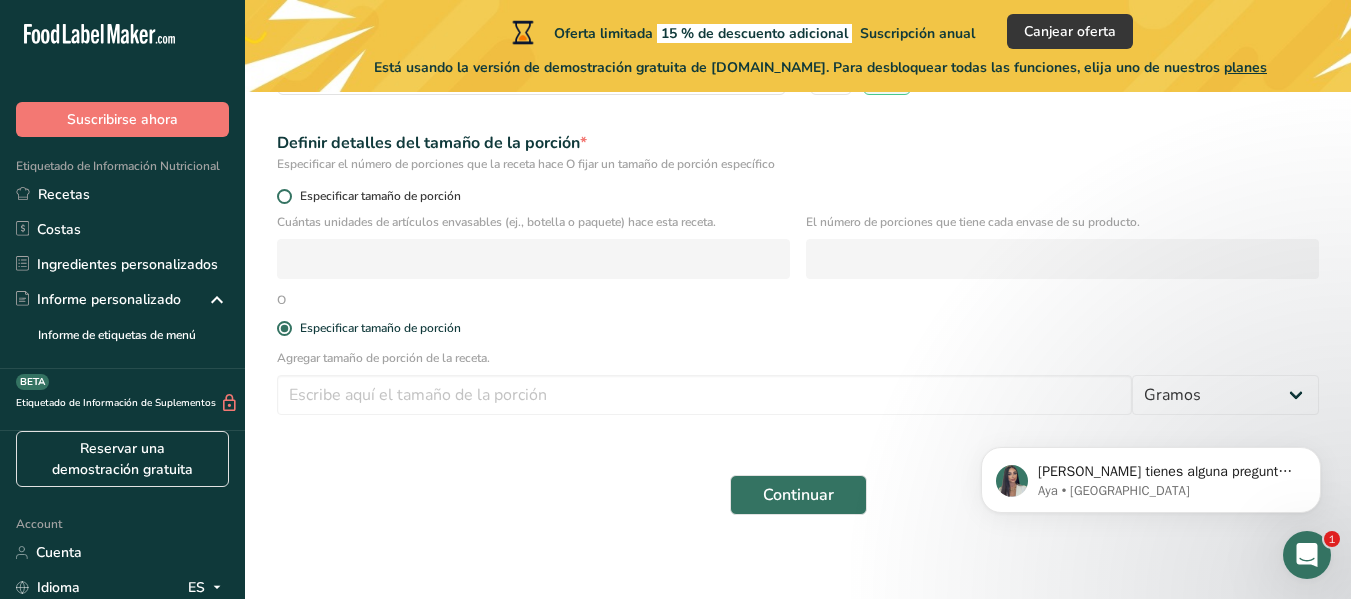 click at bounding box center (284, 196) 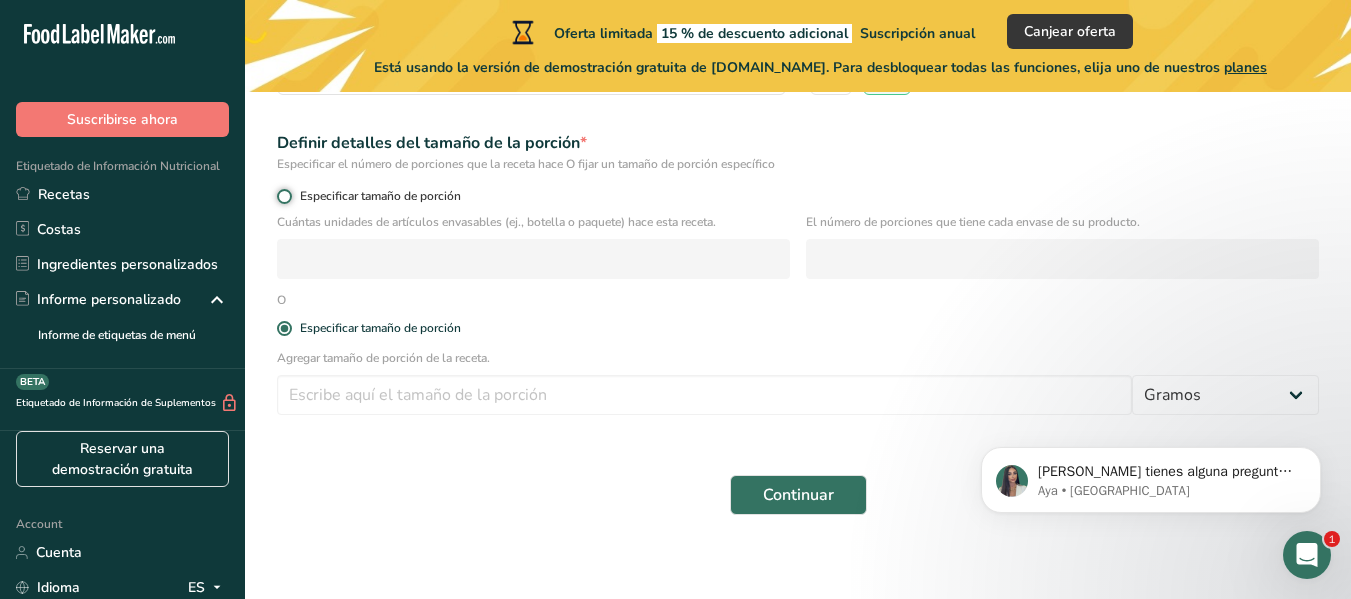 click on "Especificar tamaño de porción" at bounding box center [283, 196] 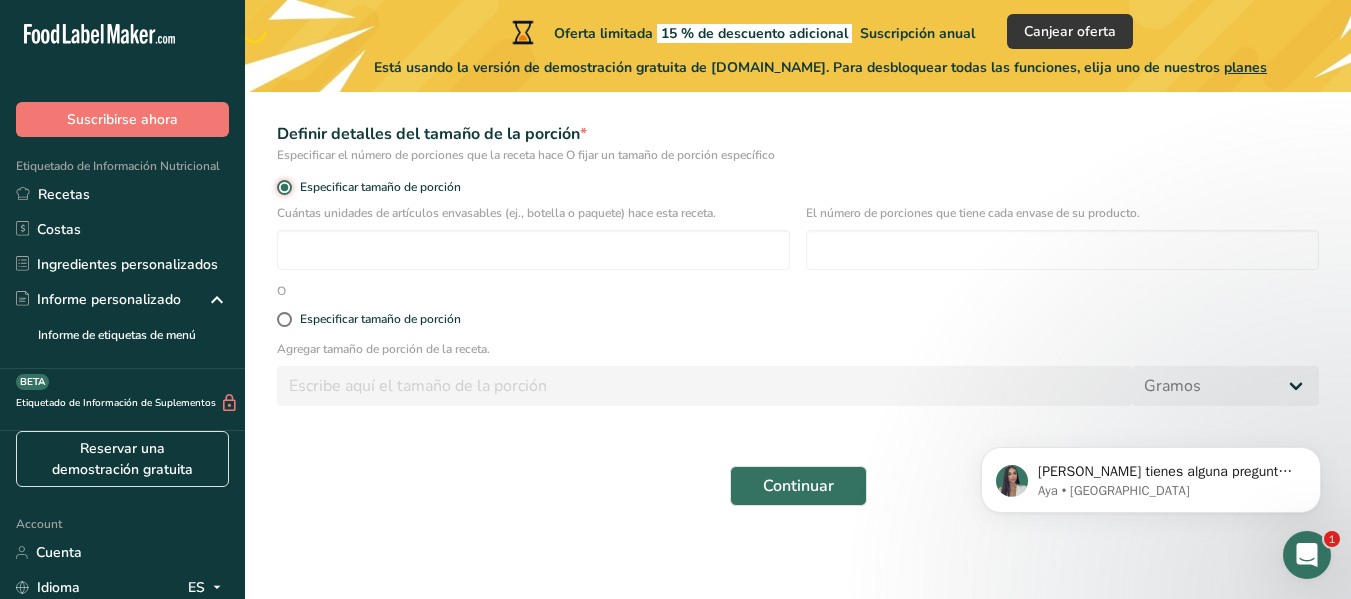 scroll, scrollTop: 312, scrollLeft: 0, axis: vertical 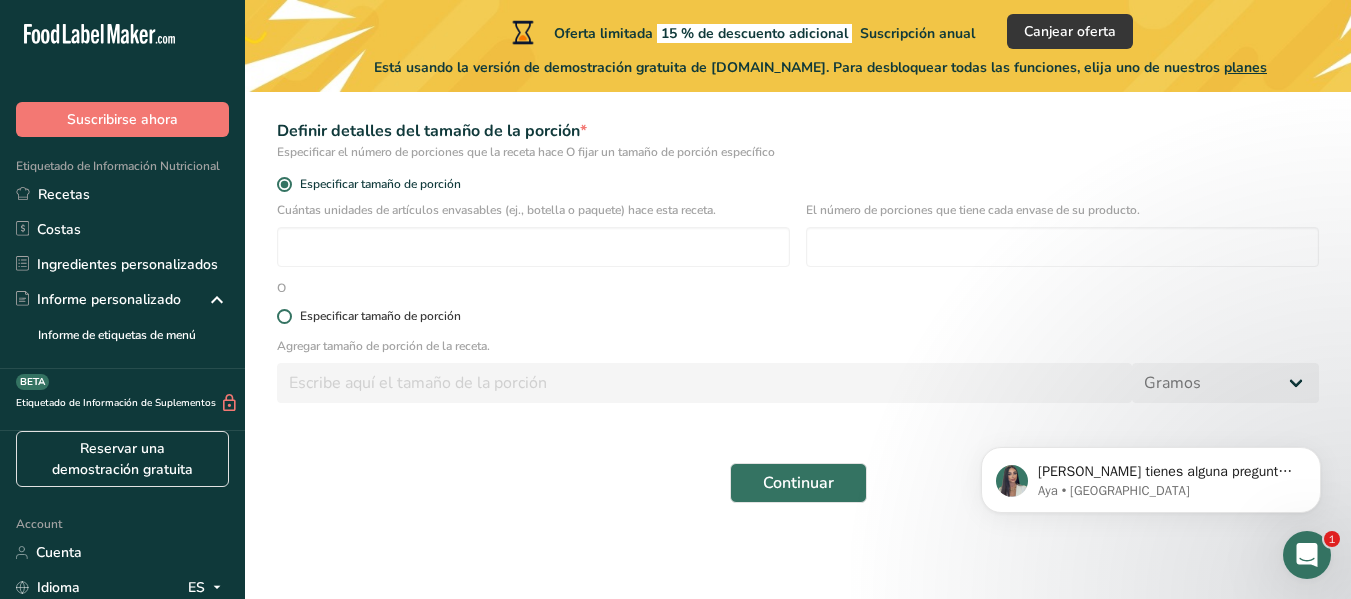 click at bounding box center [284, 316] 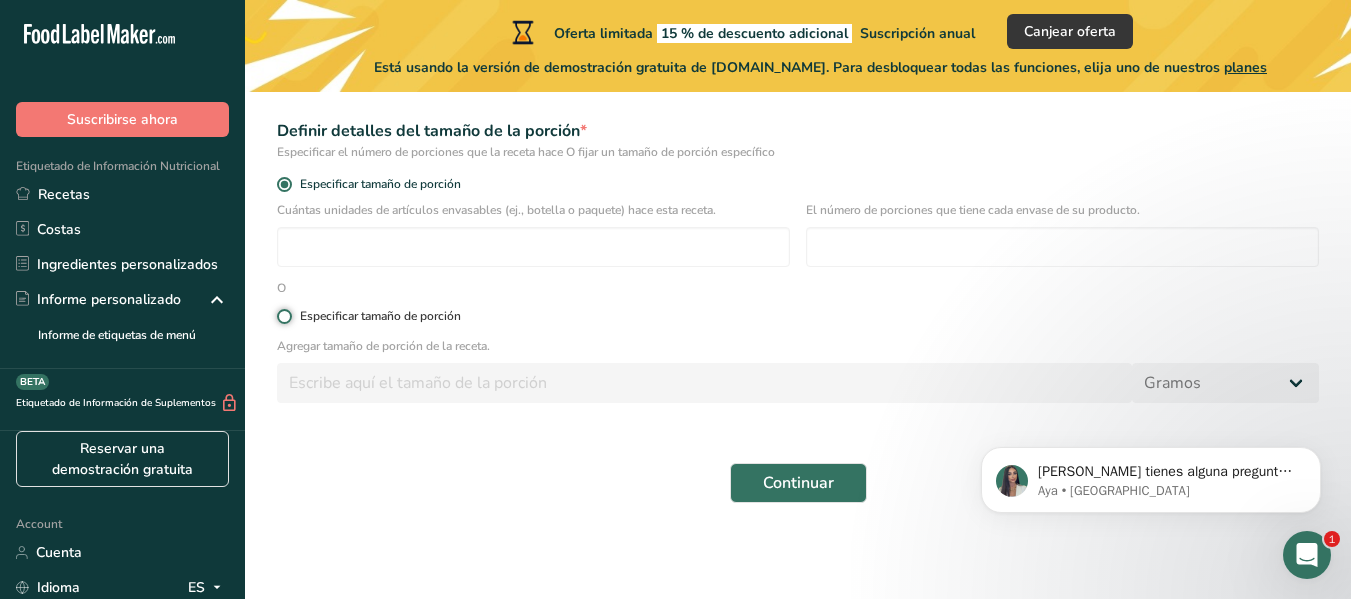 click on "Especificar tamaño de porción" at bounding box center (283, 316) 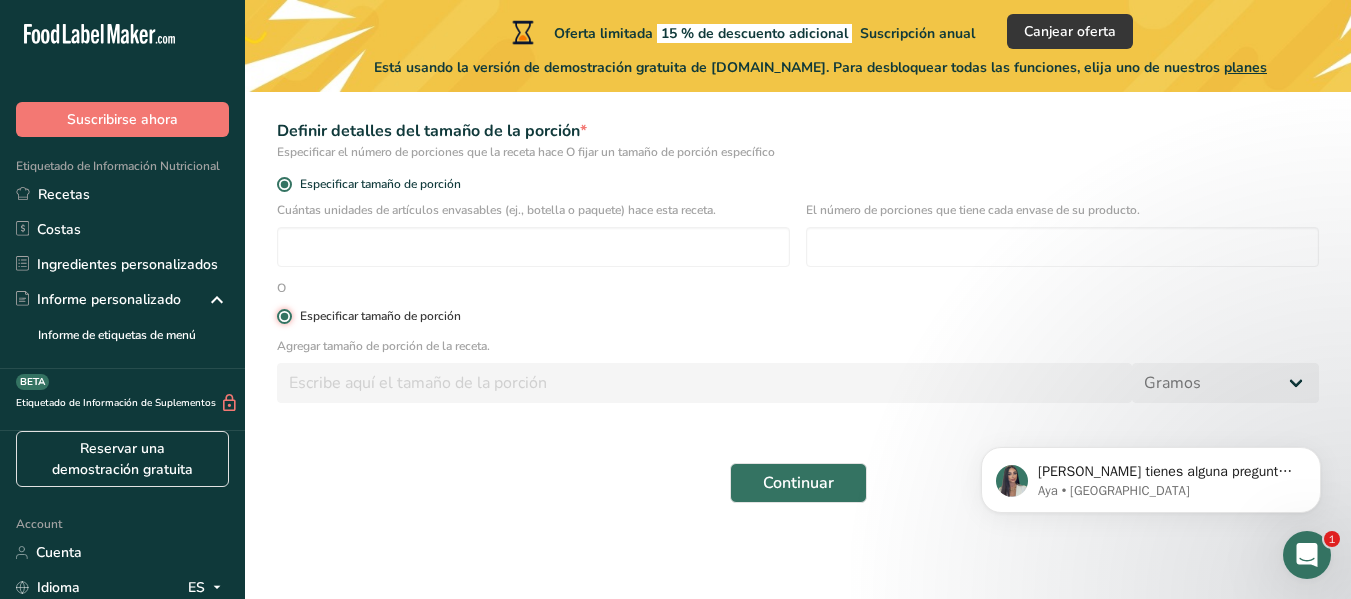 radio on "false" 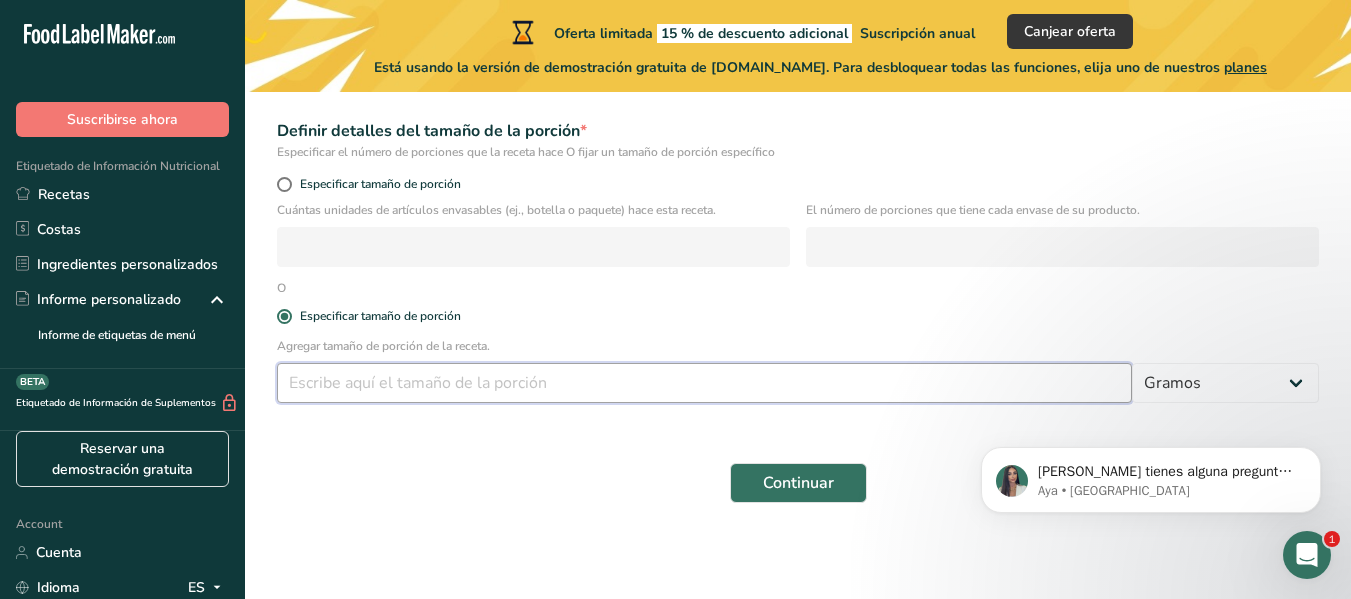 click at bounding box center (704, 383) 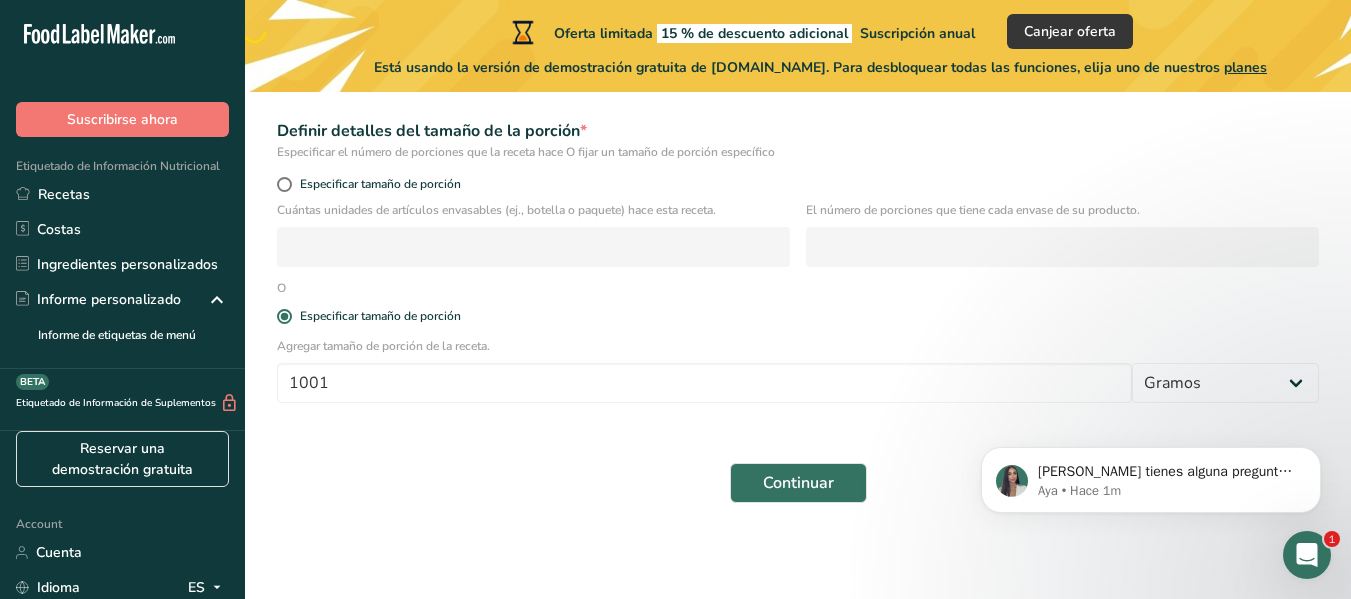 click on "Continuar" at bounding box center (798, 483) 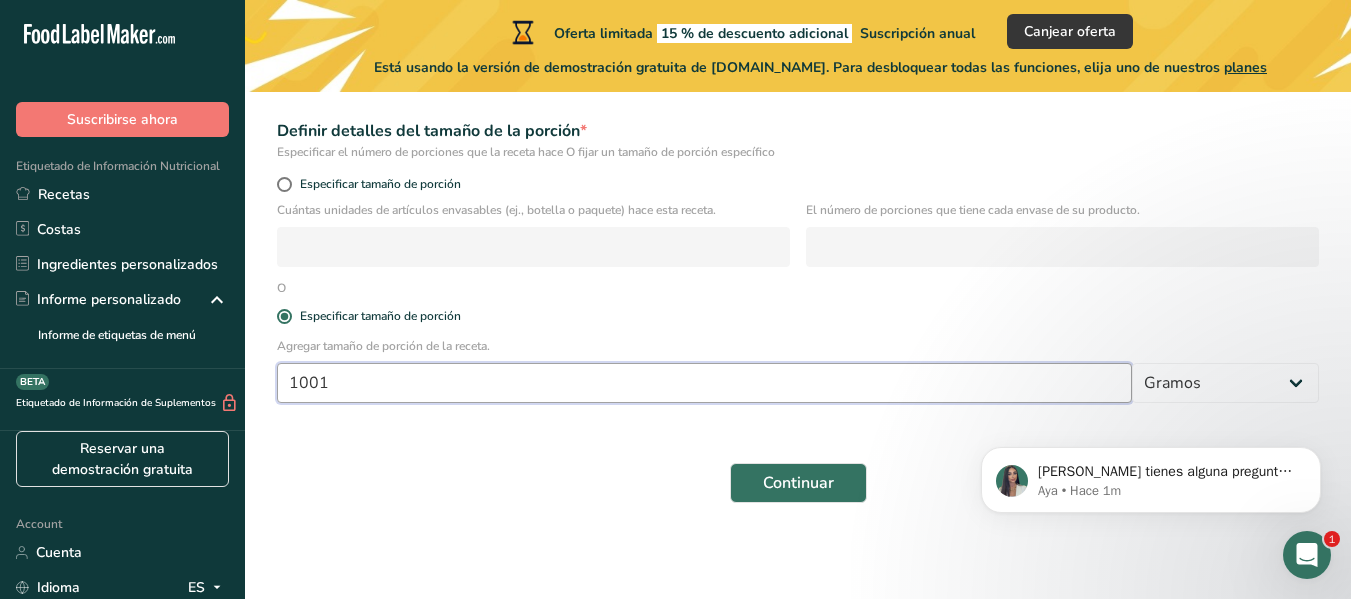 drag, startPoint x: 468, startPoint y: 381, endPoint x: 213, endPoint y: 376, distance: 255.04901 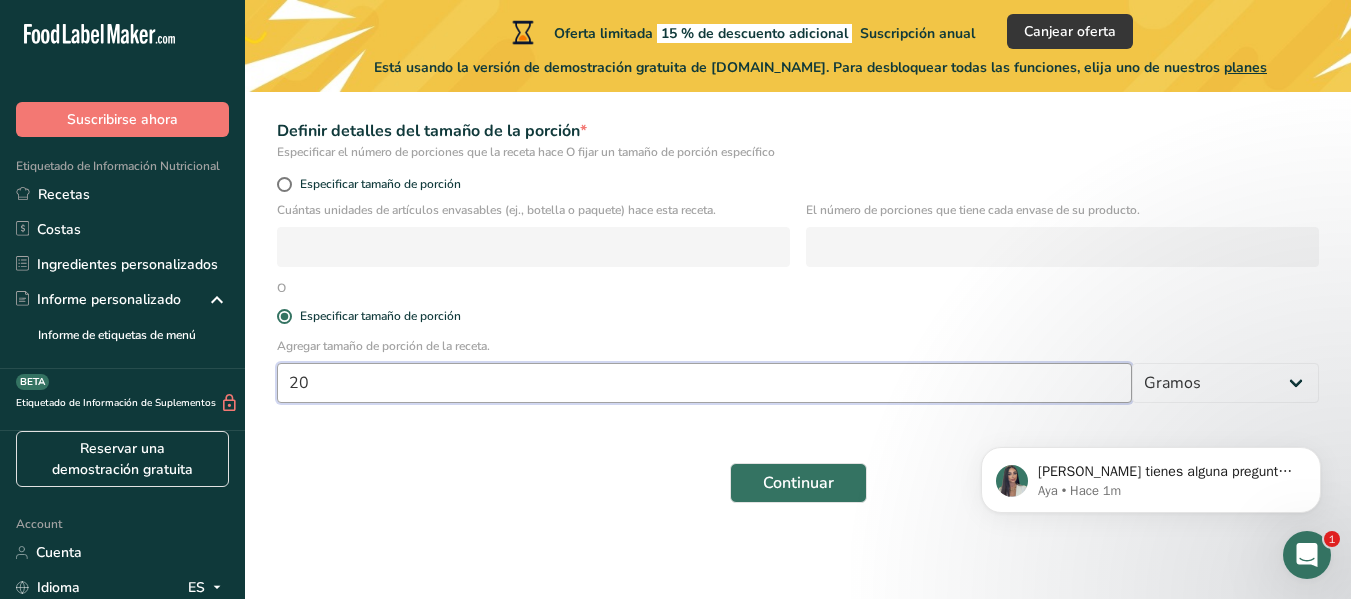 type on "206" 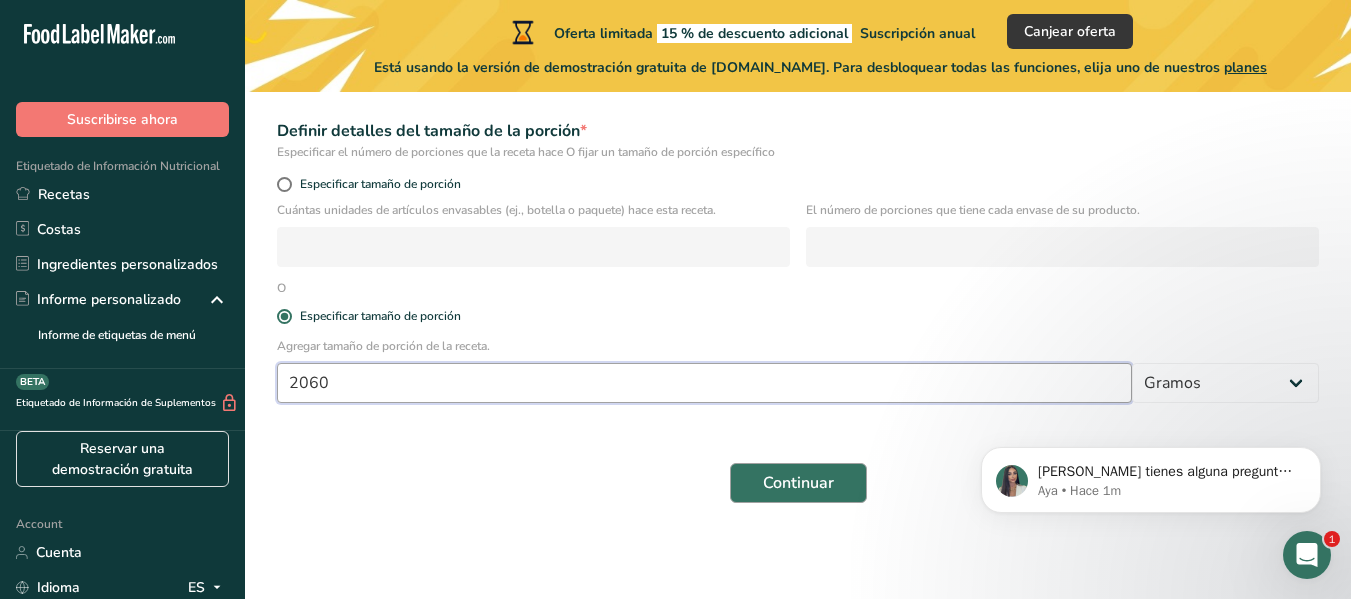 type on "2060" 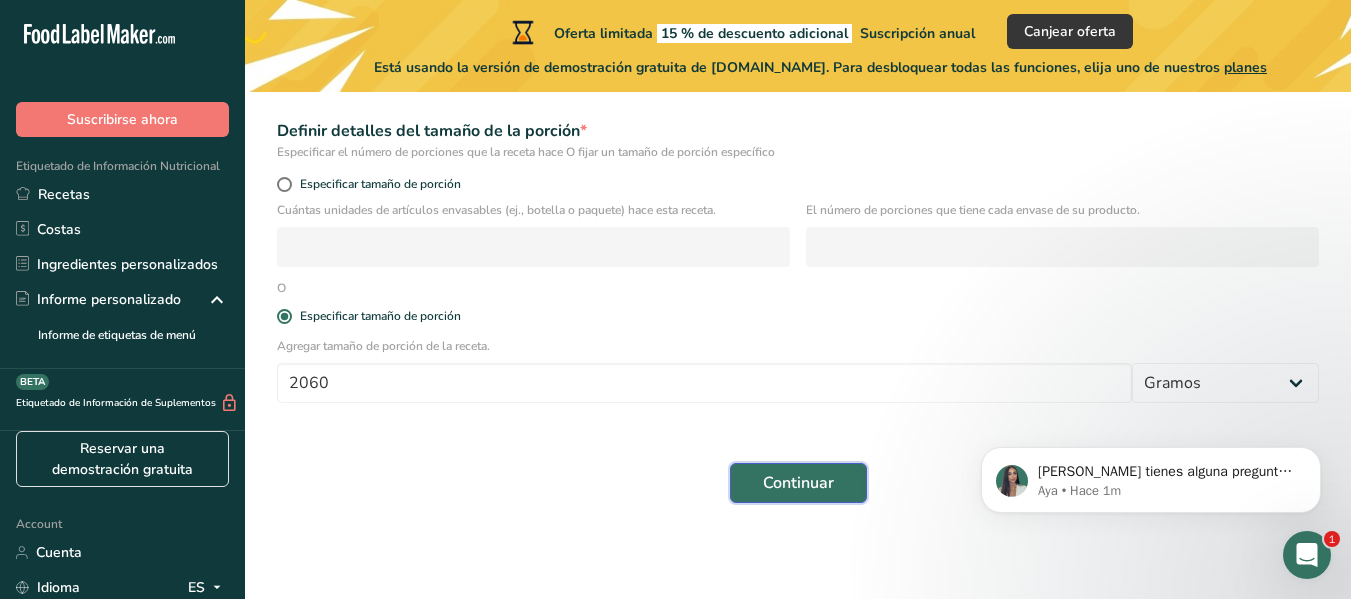 click on "Continuar" at bounding box center [798, 483] 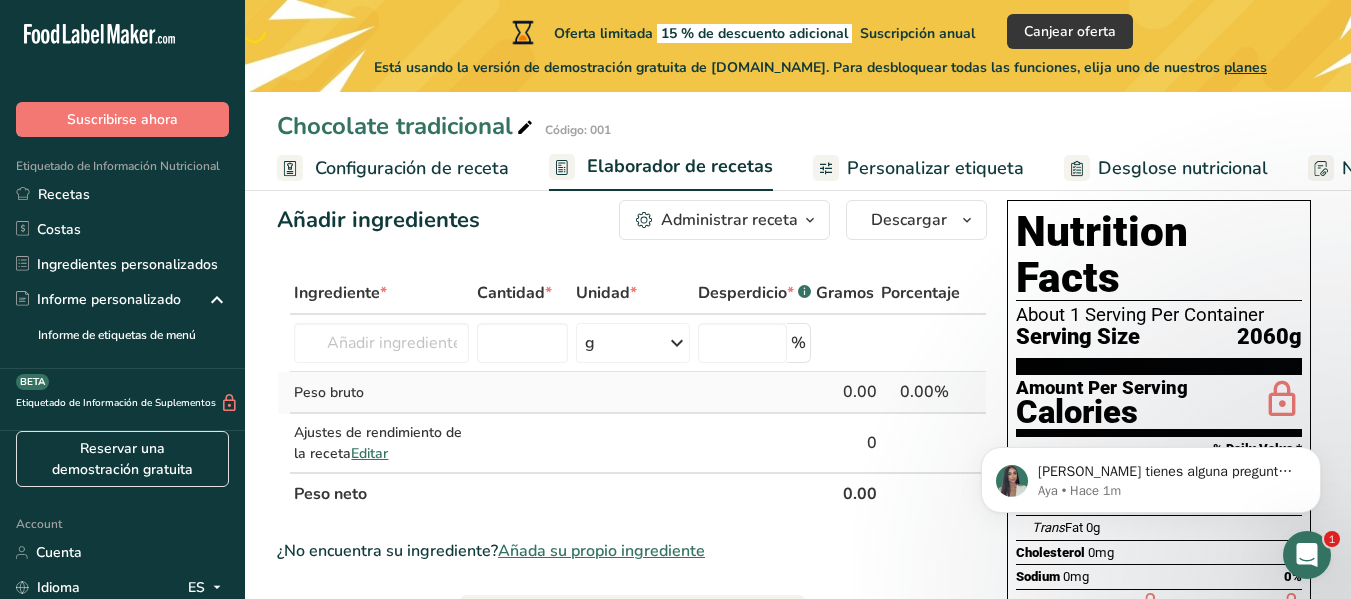 scroll, scrollTop: 100, scrollLeft: 0, axis: vertical 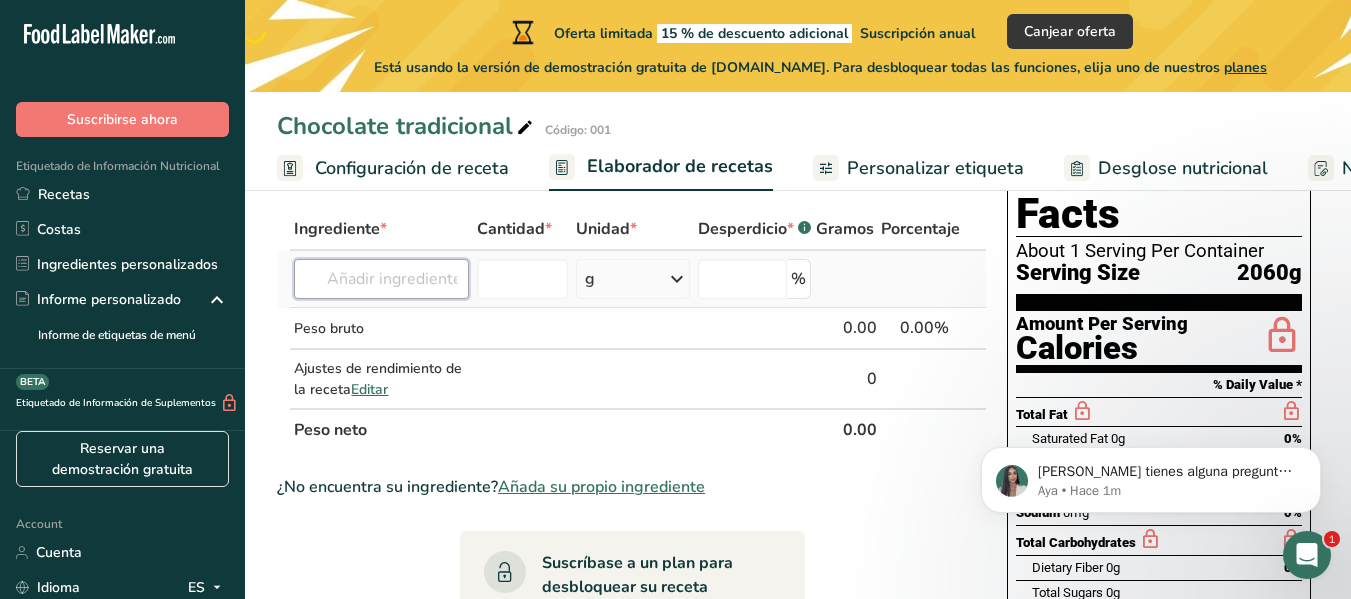 click at bounding box center (381, 279) 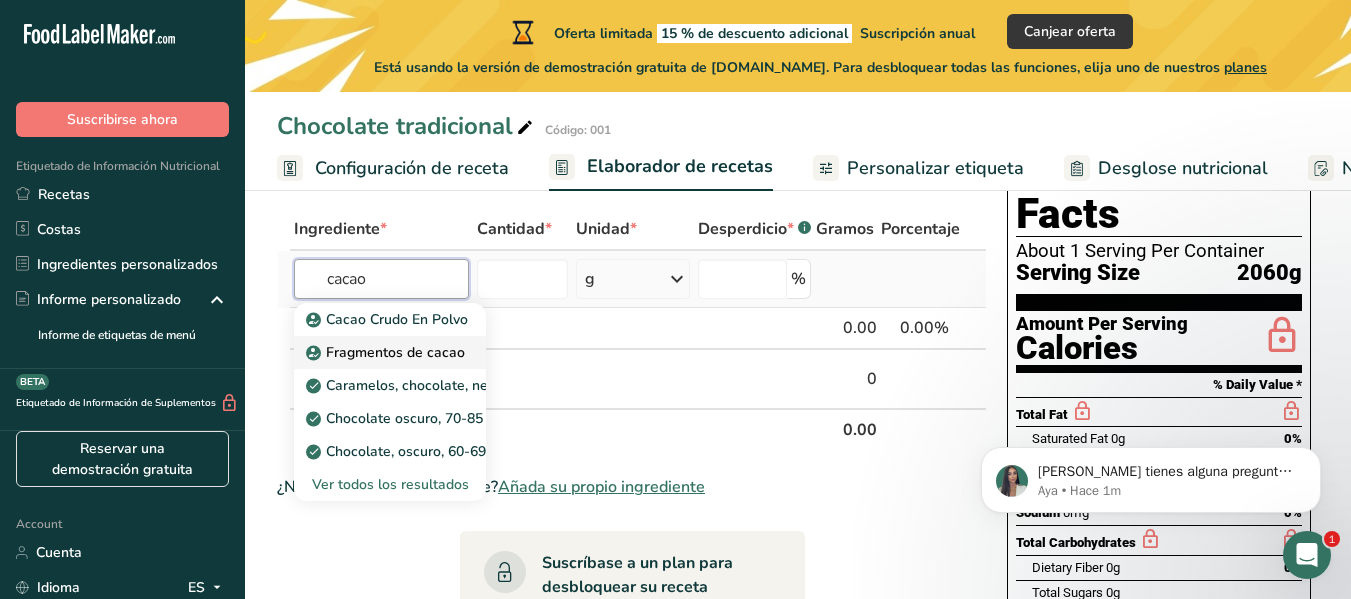 type on "cacao" 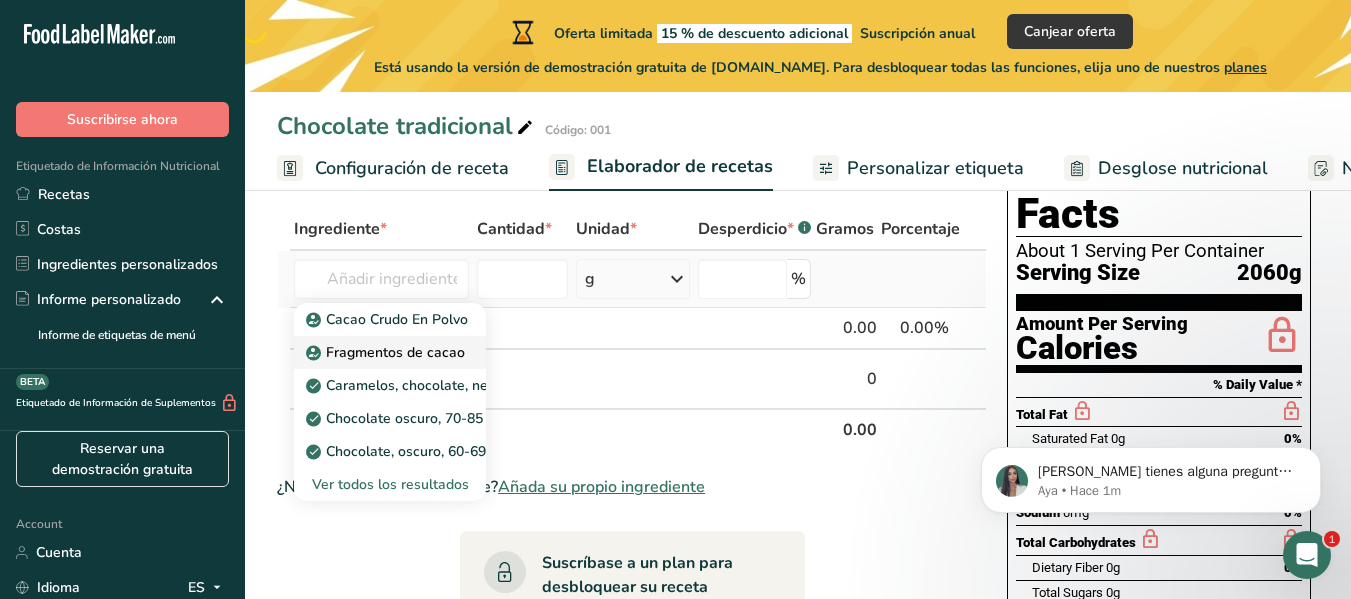 click on "Fragmentos de cacao" at bounding box center (387, 352) 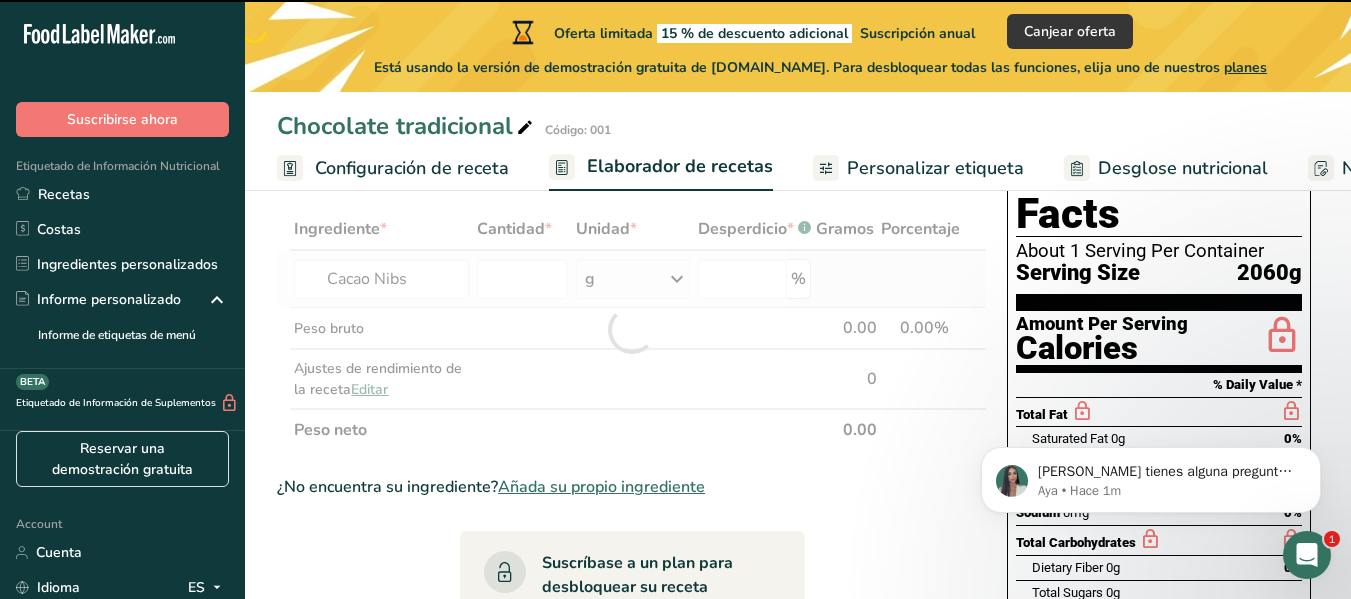 type on "0" 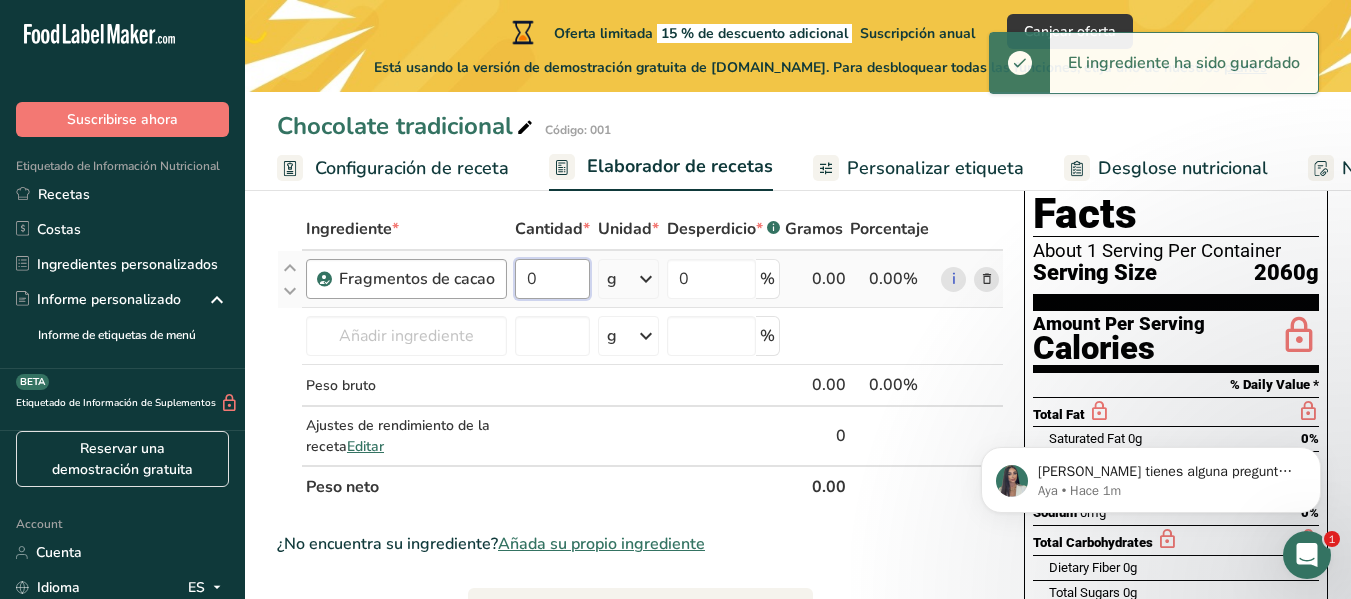 drag, startPoint x: 555, startPoint y: 274, endPoint x: 499, endPoint y: 284, distance: 56.88585 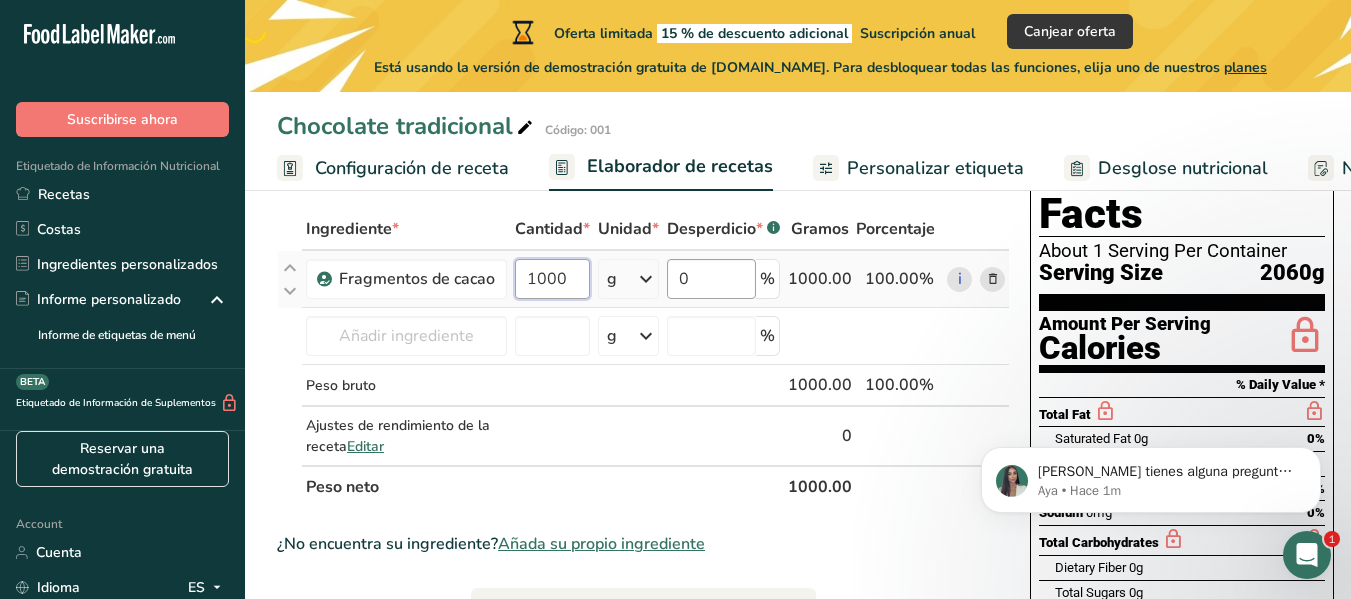 type on "1000" 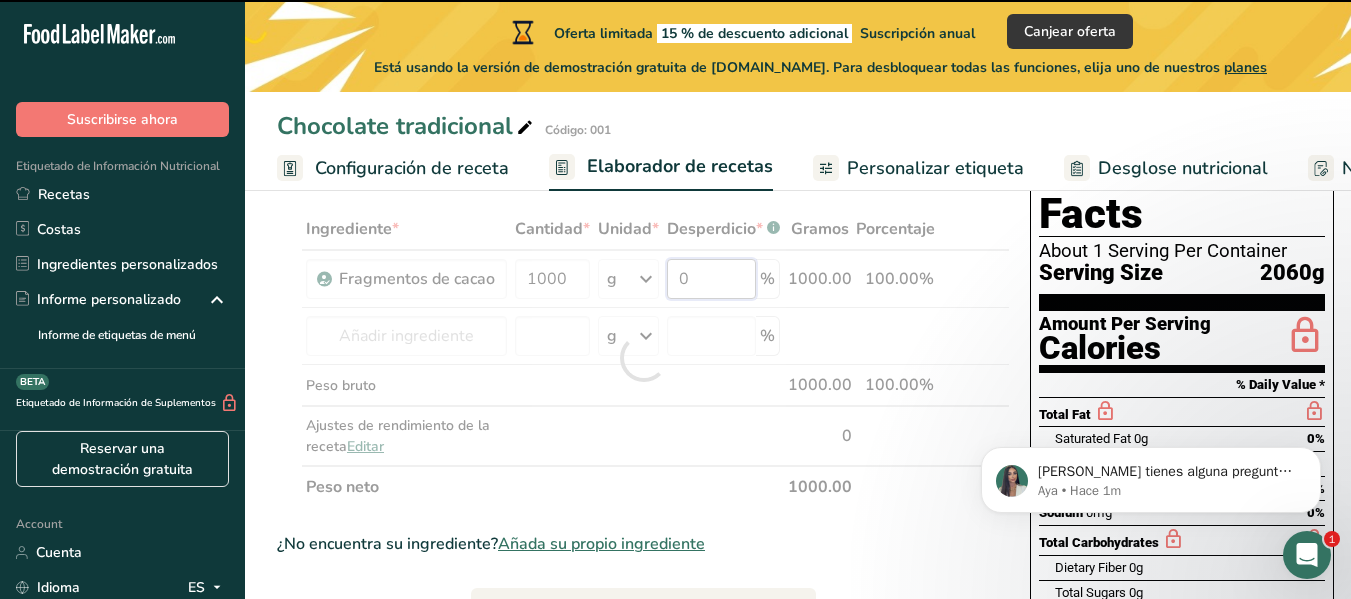 drag, startPoint x: 712, startPoint y: 284, endPoint x: 683, endPoint y: 279, distance: 29.427877 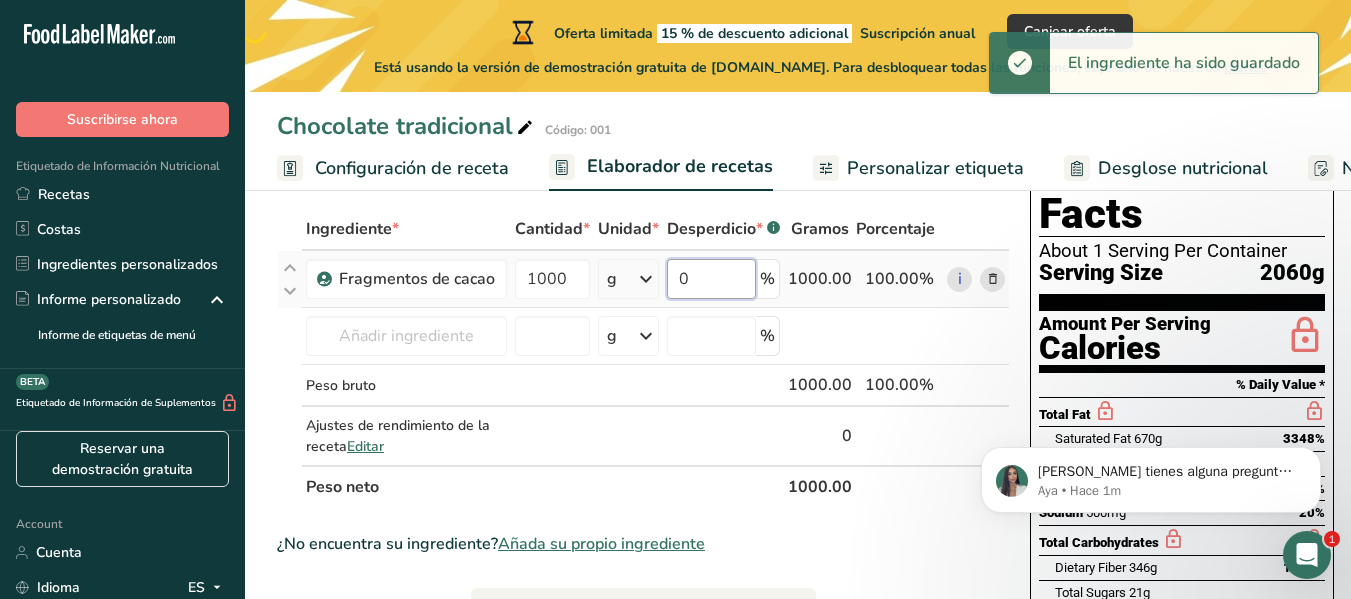 drag, startPoint x: 698, startPoint y: 281, endPoint x: 665, endPoint y: 281, distance: 33 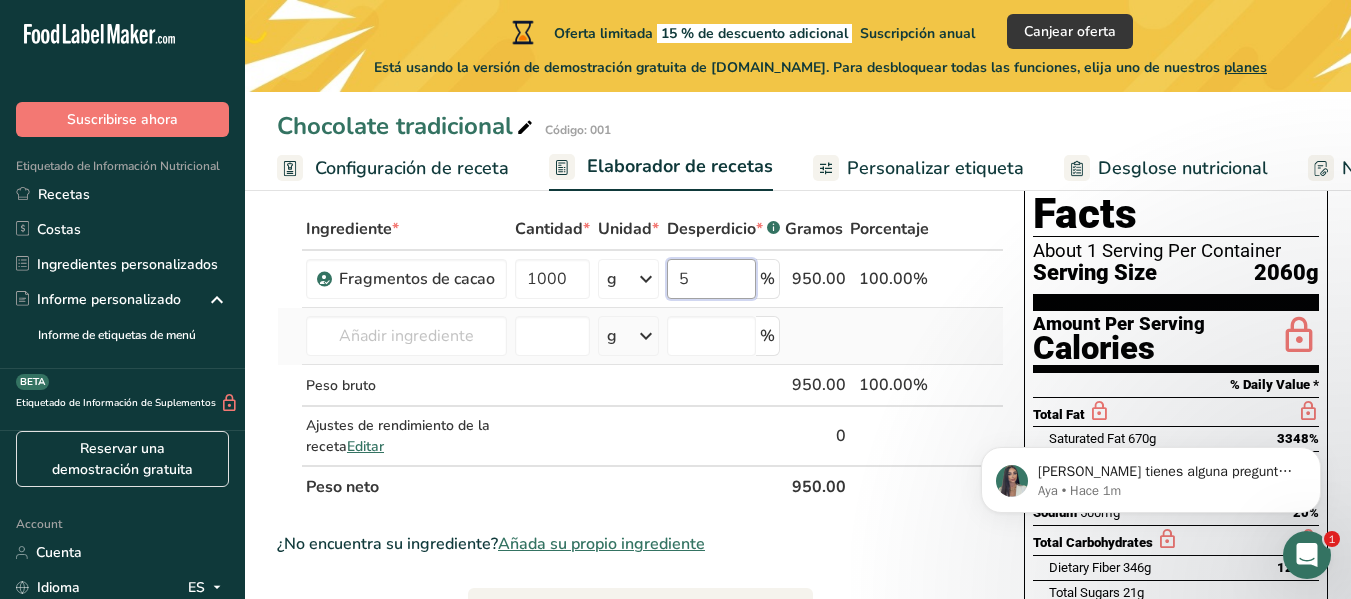 type on "5" 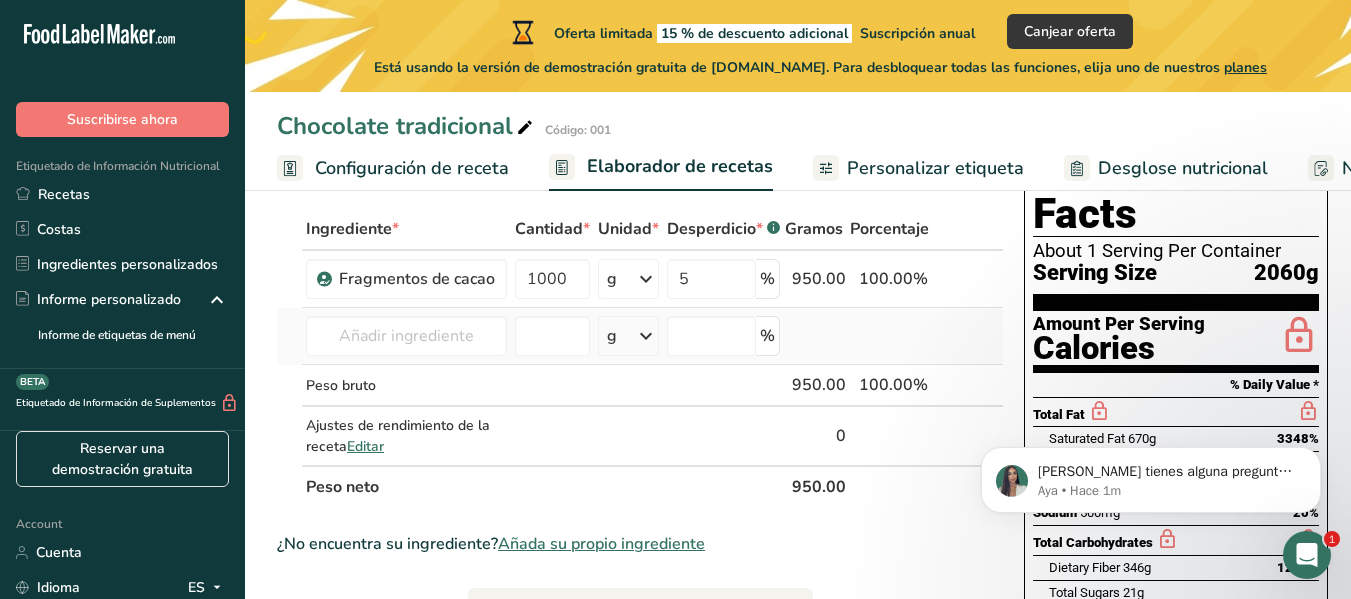 click on "Ingrediente *
Cantidad *
Unidad *
Desperdicio *   .a-a{fill:#347362;}.b-a{fill:#fff;}          Gramos
Porcentaje
Fragmentos de cacao
1000
g
Unidades de peso
g
kg
mg
Ver más
Unidades de volumen
litro
Las unidades de volumen requieren una conversión de densidad. Si conoce la densidad de su ingrediente, introdúzcala a continuación. De lo contrario, haga clic en "RIA", nuestra asistente regulatoria de IA, quien podrá ayudarle.
lb/pie³
g/cm³
Confirmar
mL
lb/pie³
g/cm³
Confirmar
5" at bounding box center [640, 358] 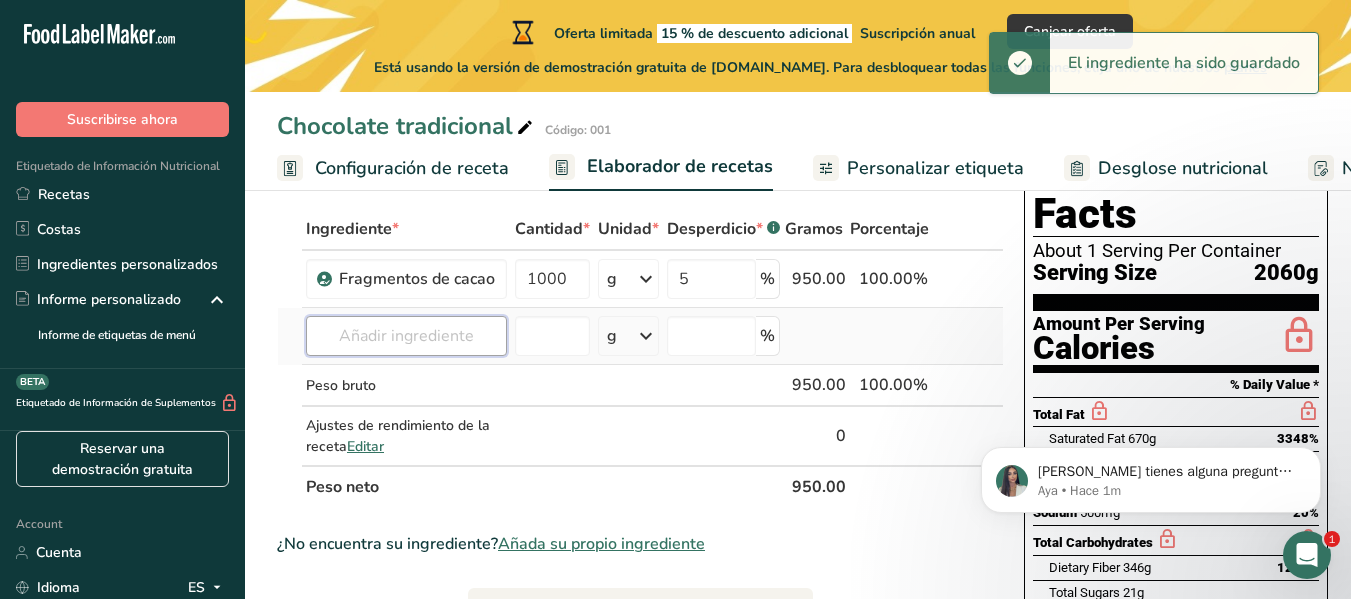 click at bounding box center [406, 336] 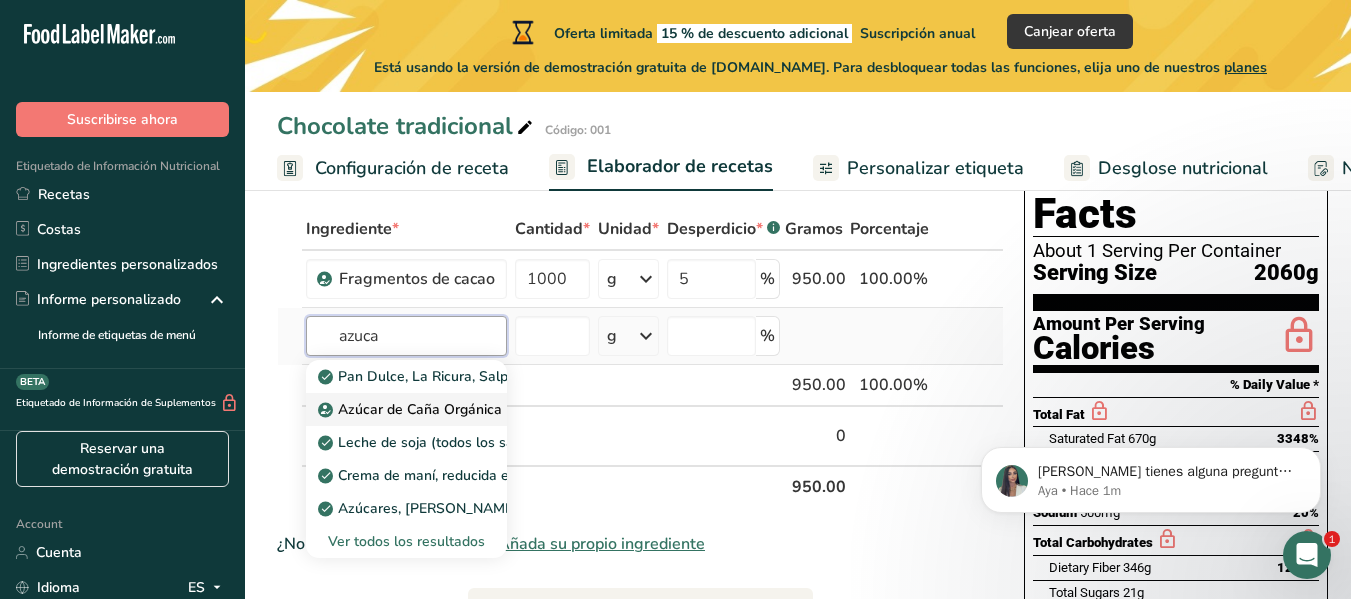 type on "azuca" 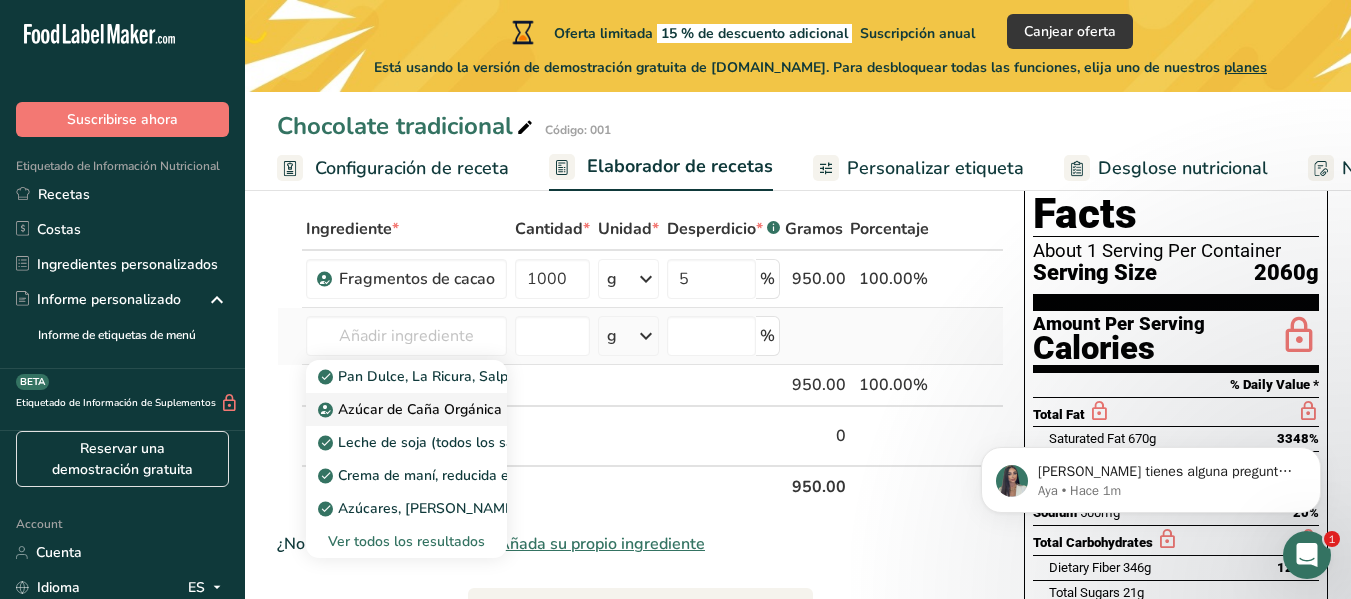 click on "Azúcar de Caña Orgánica" at bounding box center [412, 409] 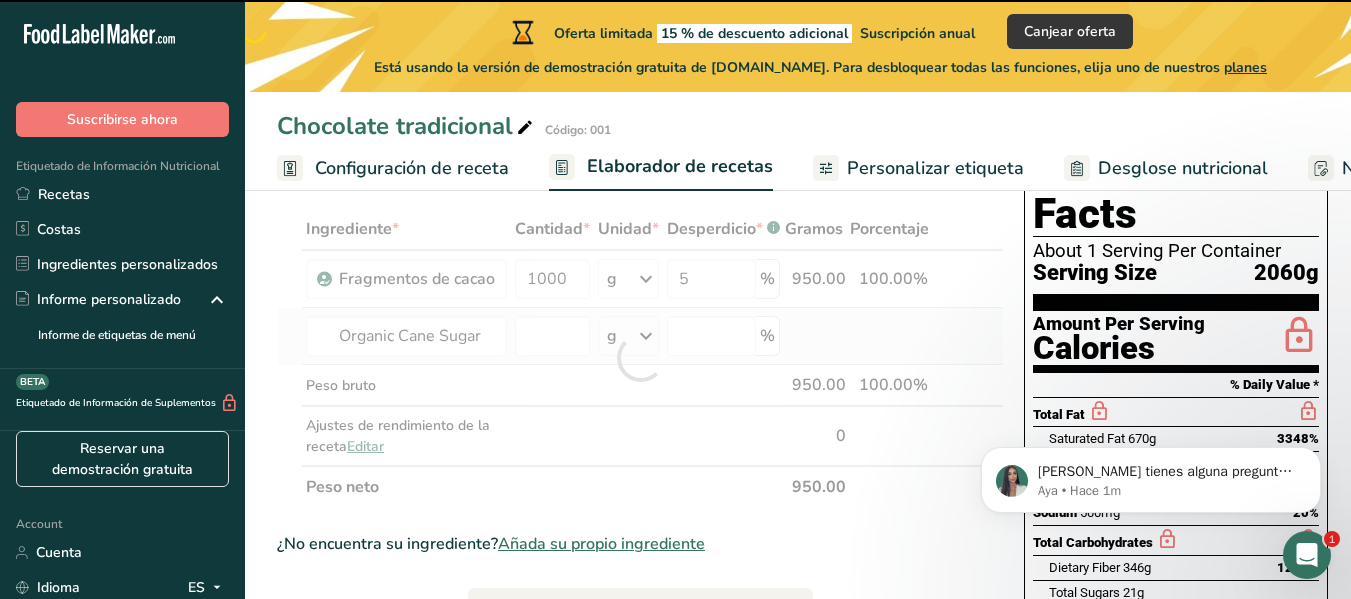 type on "0" 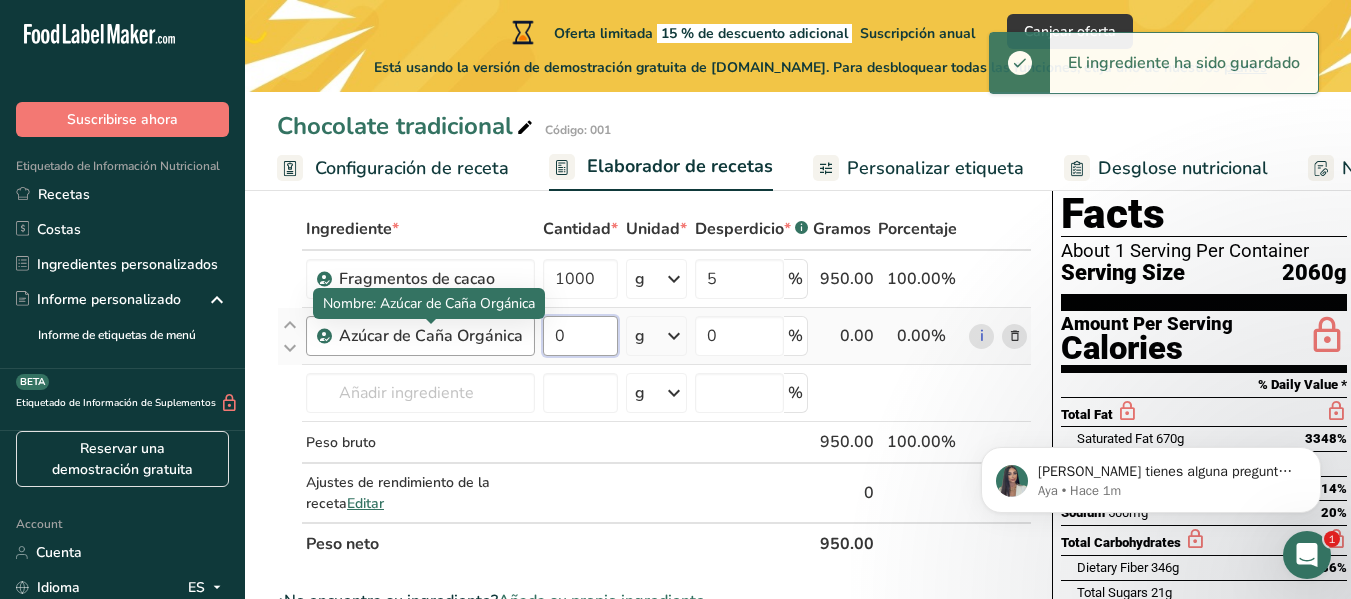 drag, startPoint x: 594, startPoint y: 329, endPoint x: 487, endPoint y: 333, distance: 107.07474 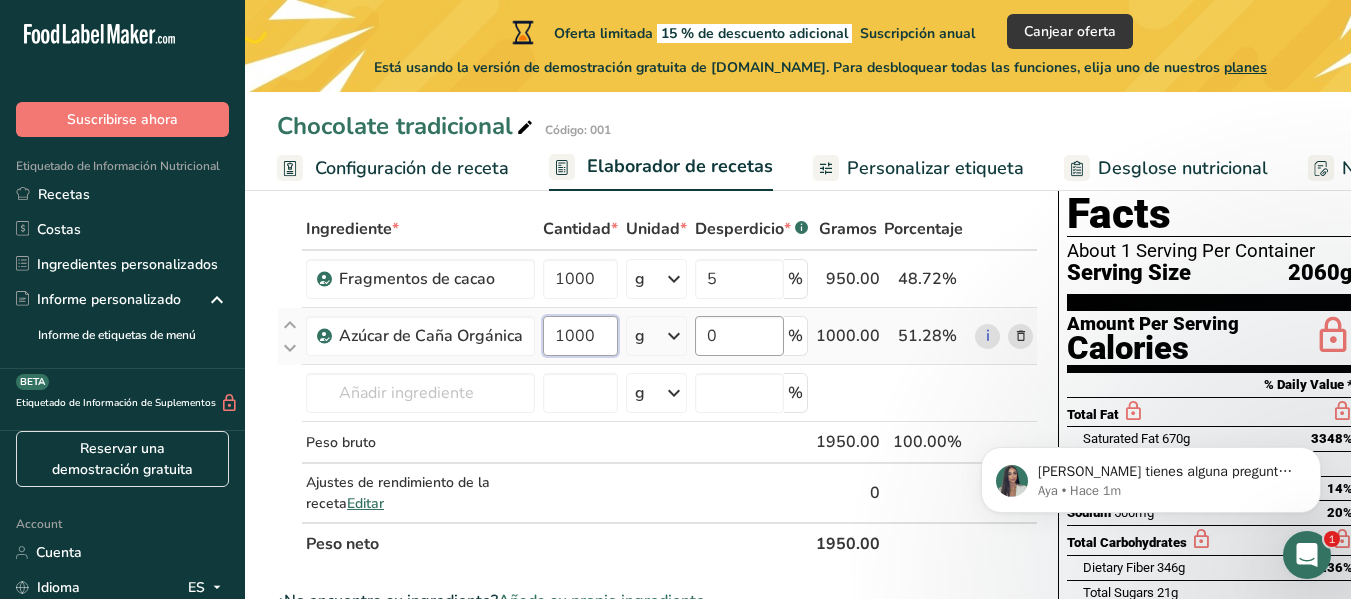 type on "1000" 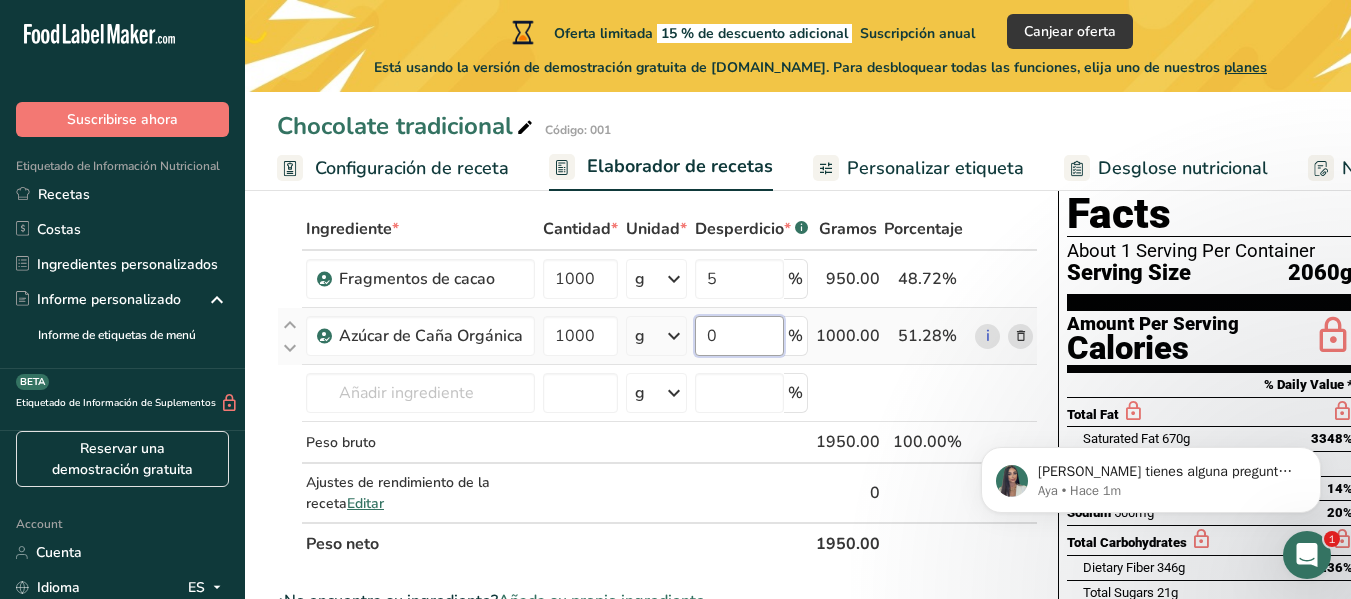 click on "Ingrediente *
Cantidad *
Unidad *
Desperdicio *   .a-a{fill:#347362;}.b-a{fill:#fff;}          Gramos
Porcentaje
Fragmentos de cacao
1000
g
Unidades de peso
g
kg
mg
Ver más
Unidades de volumen
litro
Las unidades de volumen requieren una conversión de densidad. Si conoce la densidad de su ingrediente, introdúzcala a continuación. De lo contrario, haga clic en "RIA", nuestra asistente regulatoria de IA, quien podrá ayudarle.
lb/pie³
g/cm³
Confirmar
mL
lb/pie³
g/cm³
Confirmar
5" at bounding box center (657, 386) 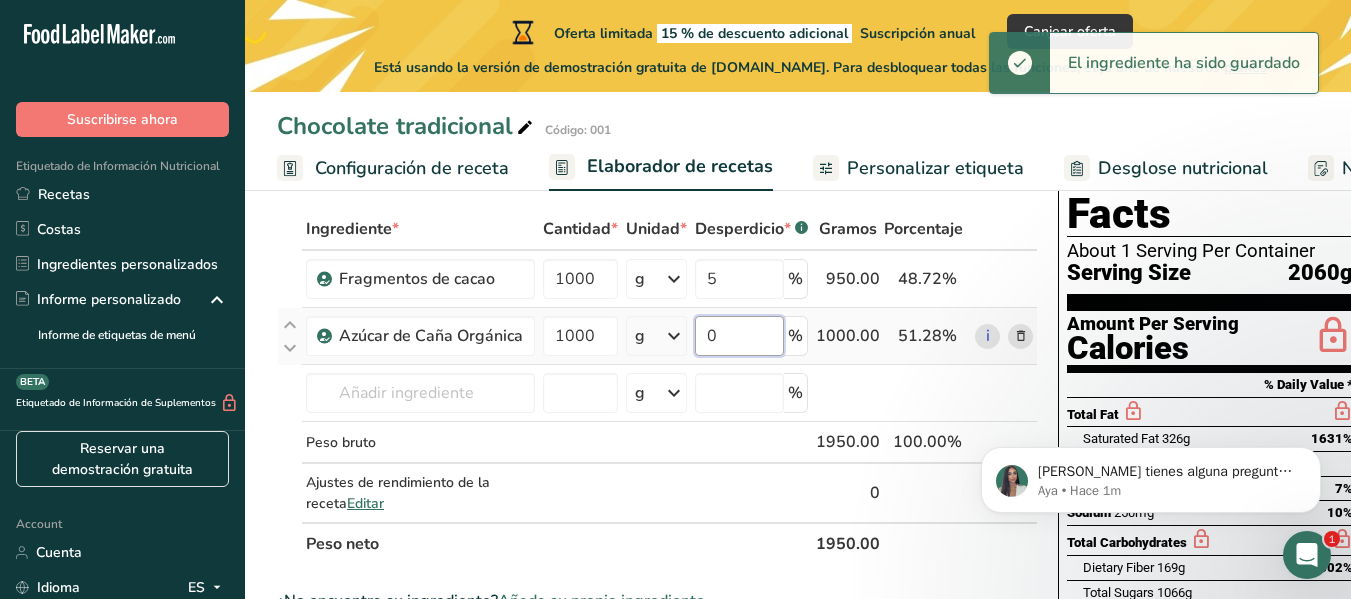 drag, startPoint x: 730, startPoint y: 334, endPoint x: 693, endPoint y: 337, distance: 37.12142 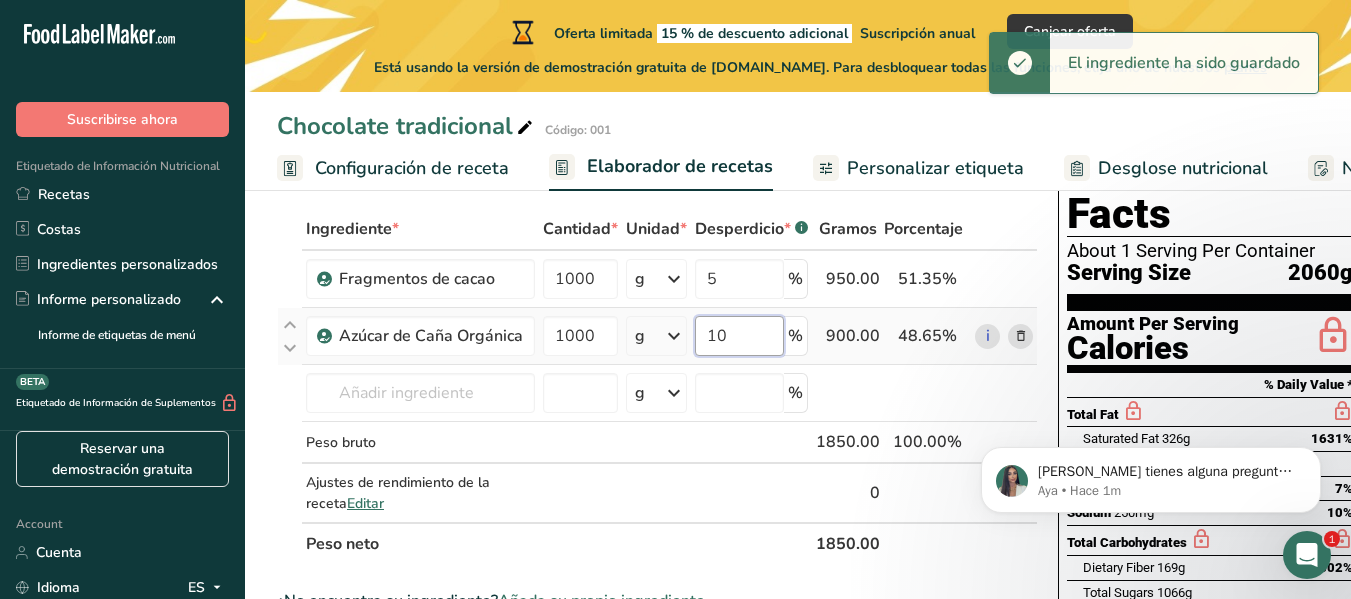 type on "1" 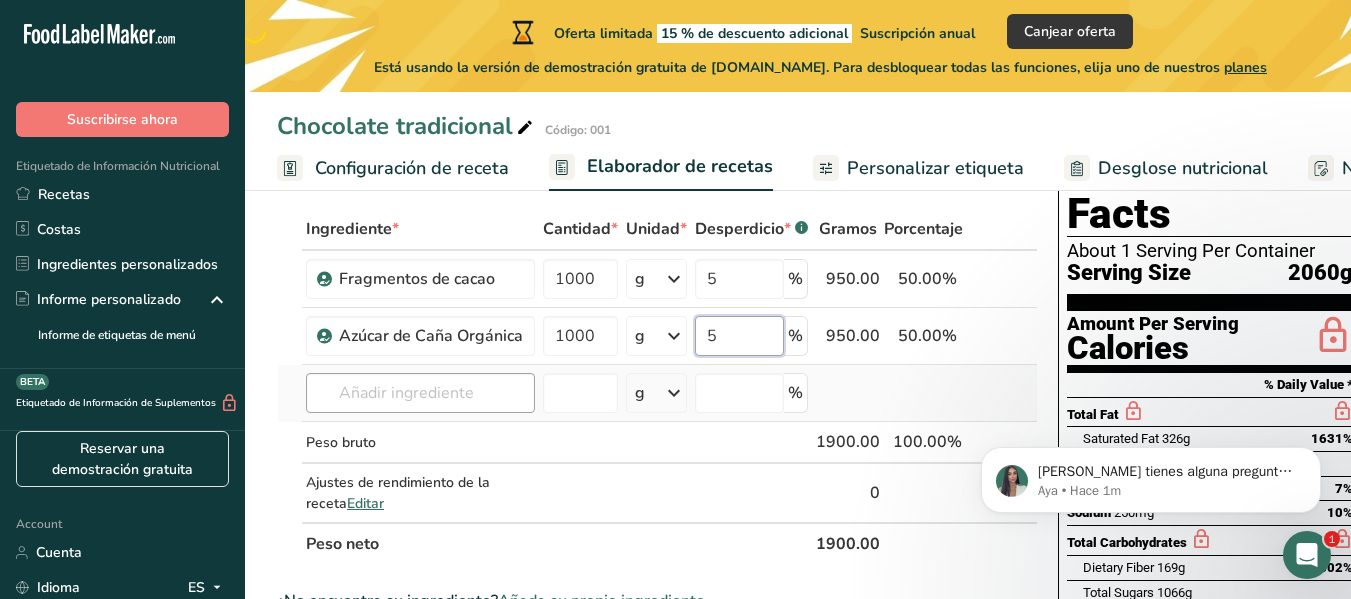 type on "5" 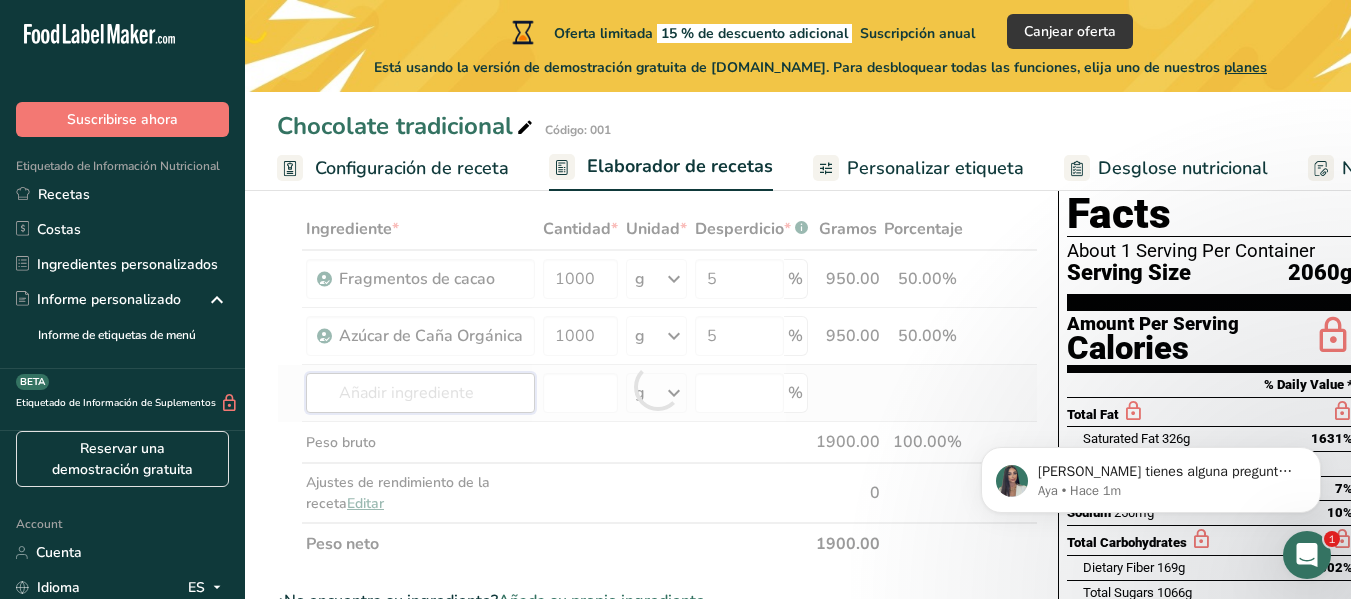 click on "Ingrediente *
Cantidad *
Unidad *
Desperdicio *   .a-a{fill:#347362;}.b-a{fill:#fff;}          Gramos
Porcentaje
Fragmentos de cacao
1000
g
Unidades de peso
g
kg
mg
Ver más
Unidades de volumen
litro
Las unidades de volumen requieren una conversión de densidad. Si conoce la densidad de su ingrediente, introdúzcala a continuación. De lo contrario, haga clic en "RIA", nuestra asistente regulatoria de IA, quien podrá ayudarle.
lb/pie³
g/cm³
Confirmar
mL
lb/pie³
g/cm³
Confirmar
5" at bounding box center [657, 386] 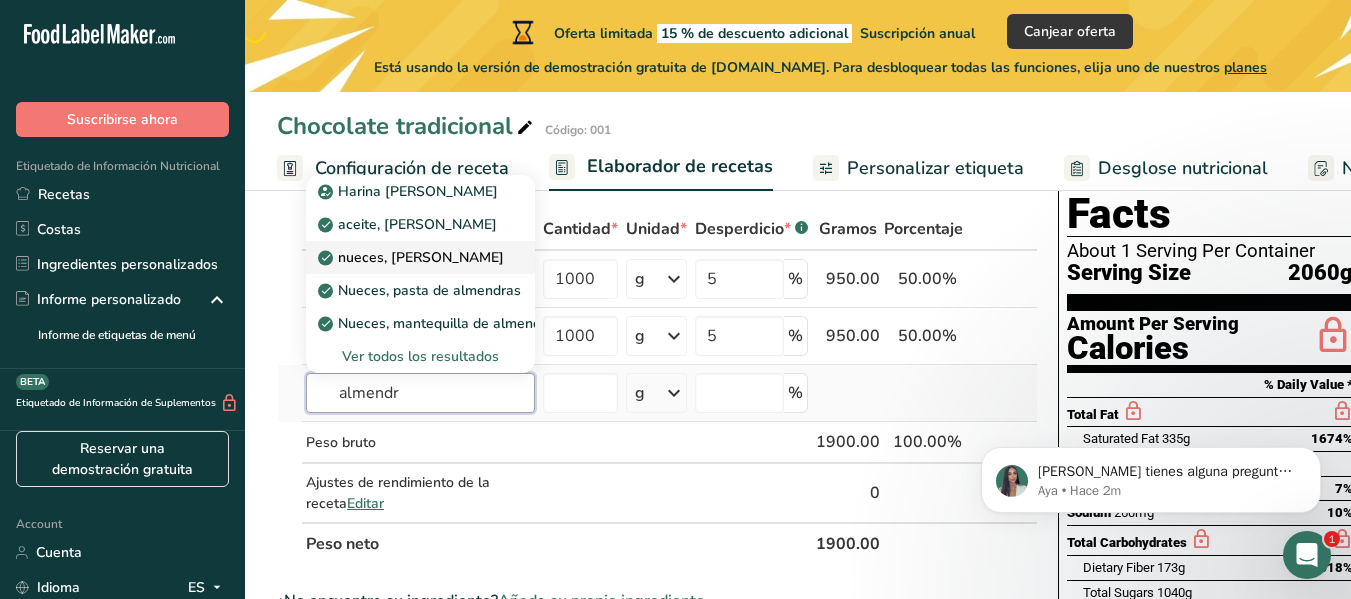 type on "almendr" 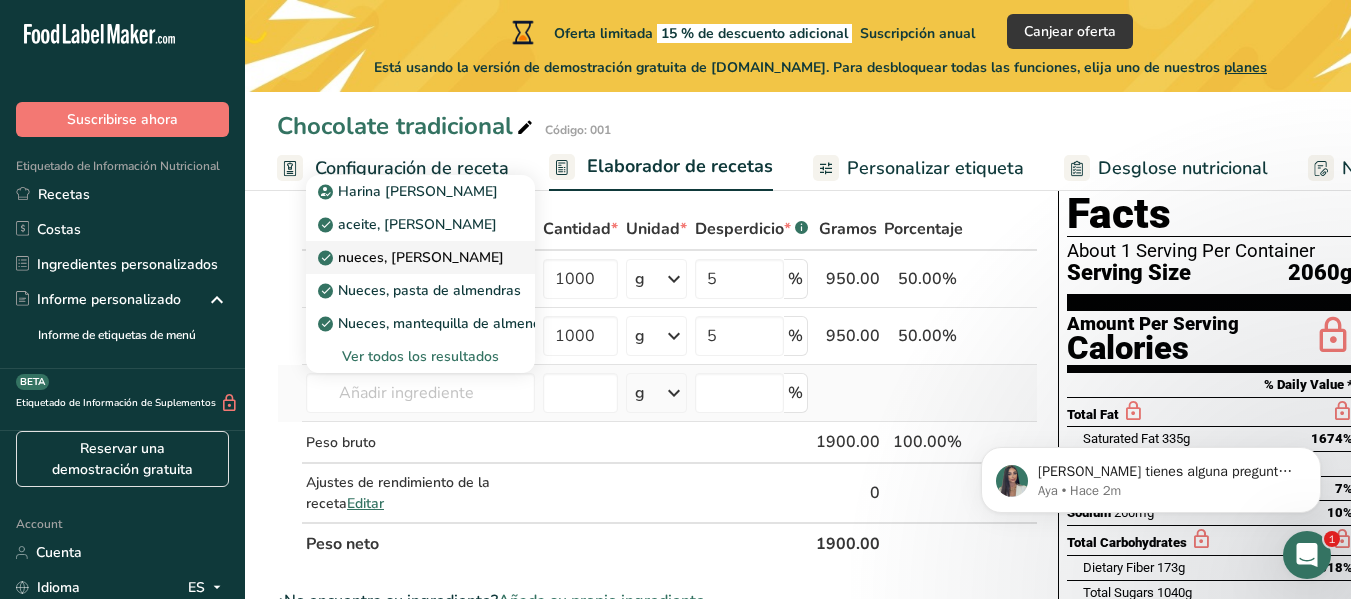 click on "nueces, almendras" at bounding box center (413, 257) 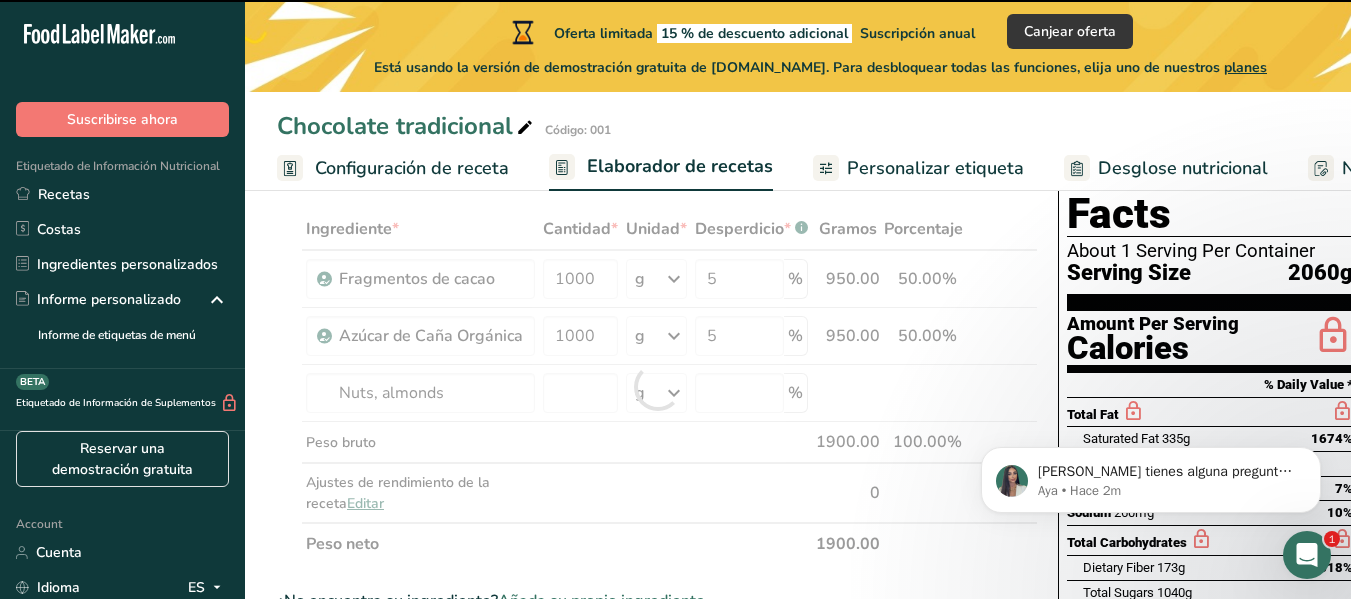 type on "0" 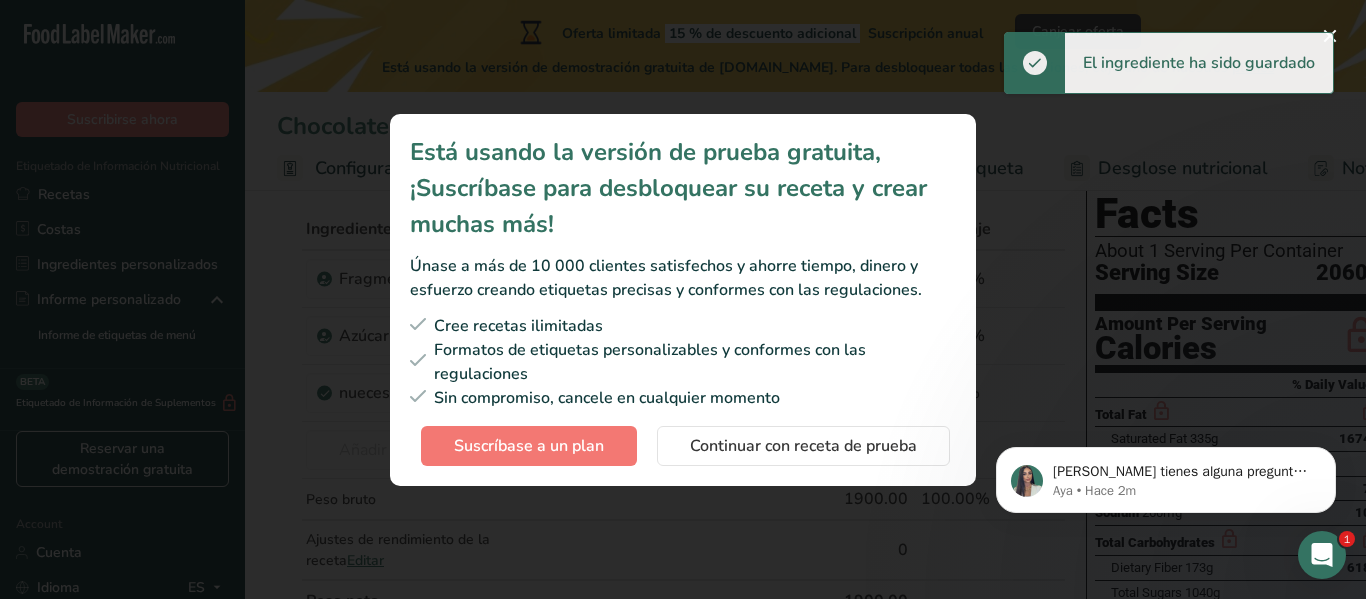 click on "Sin compromiso, cancele en cualquier momento" at bounding box center (683, 398) 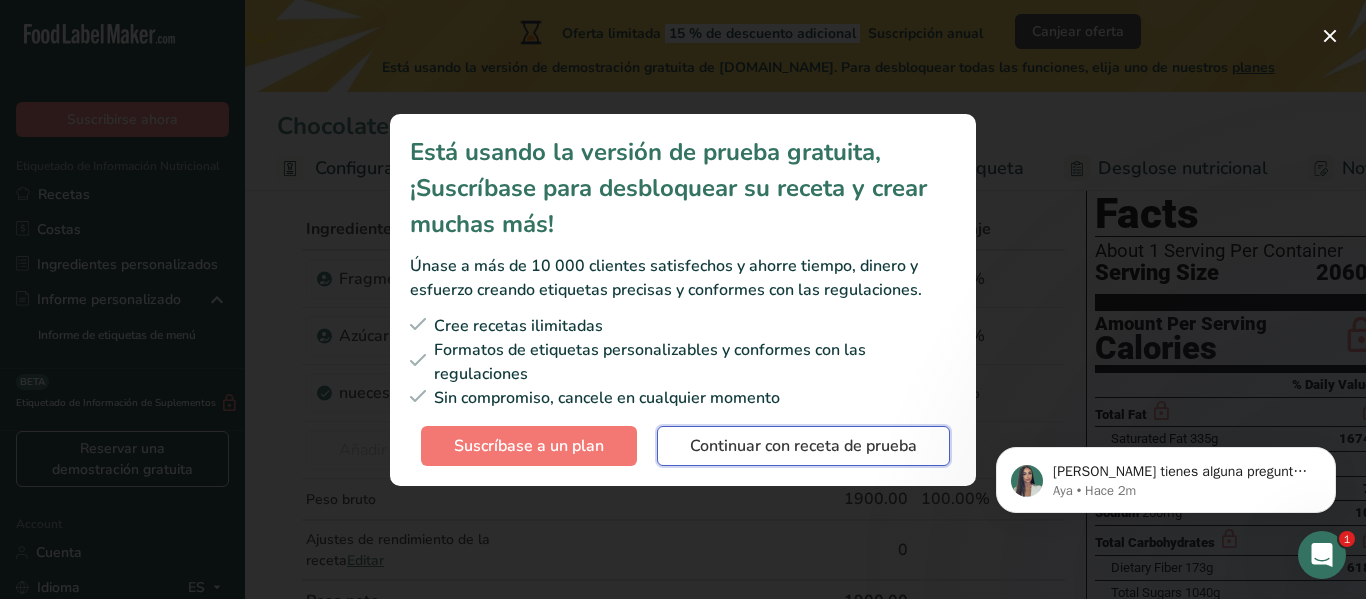 click on "Continuar con receta de prueba" at bounding box center (803, 446) 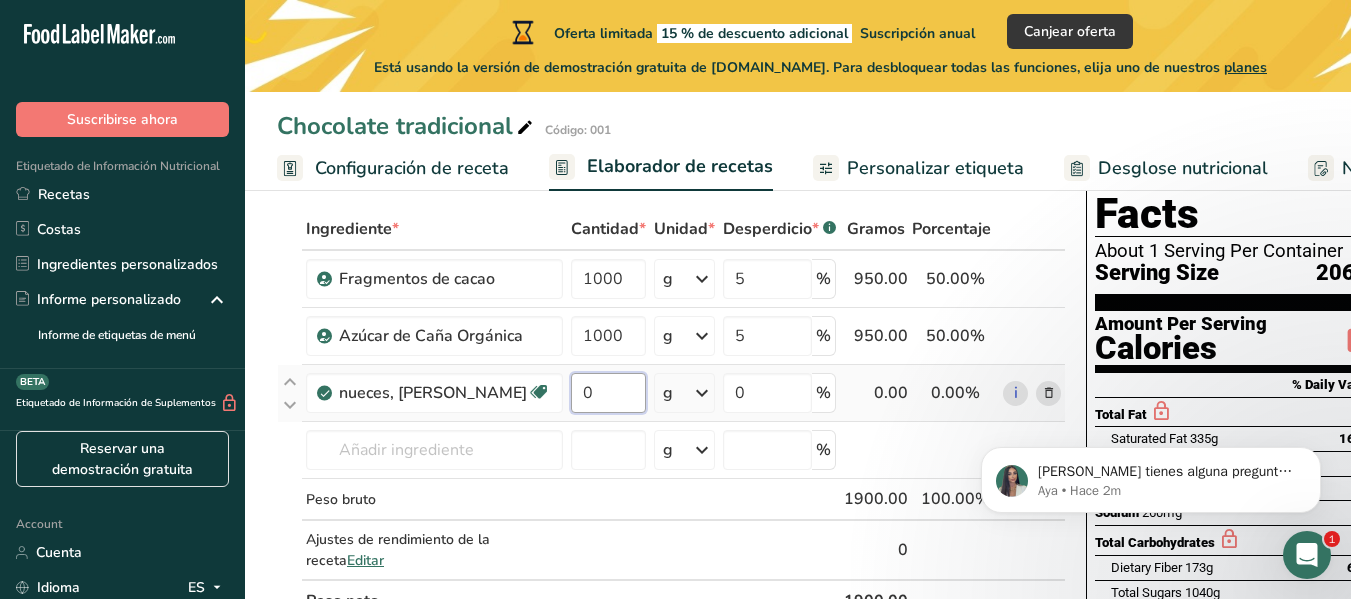 drag, startPoint x: 568, startPoint y: 400, endPoint x: 542, endPoint y: 406, distance: 26.683329 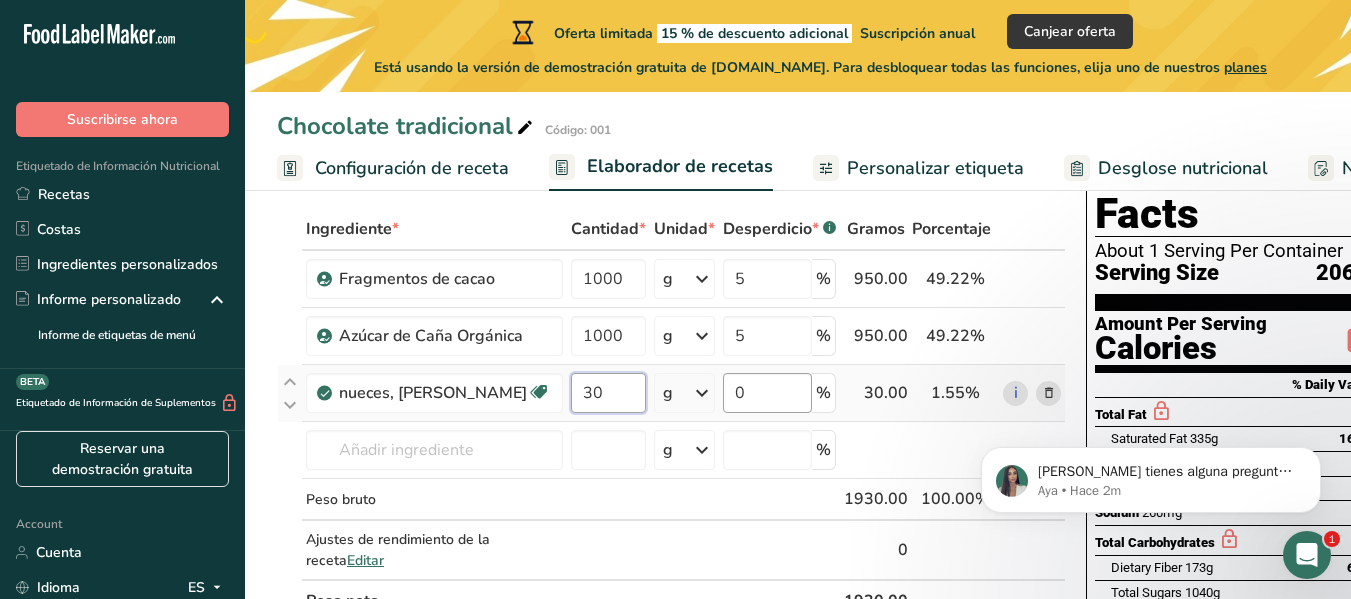 type on "30" 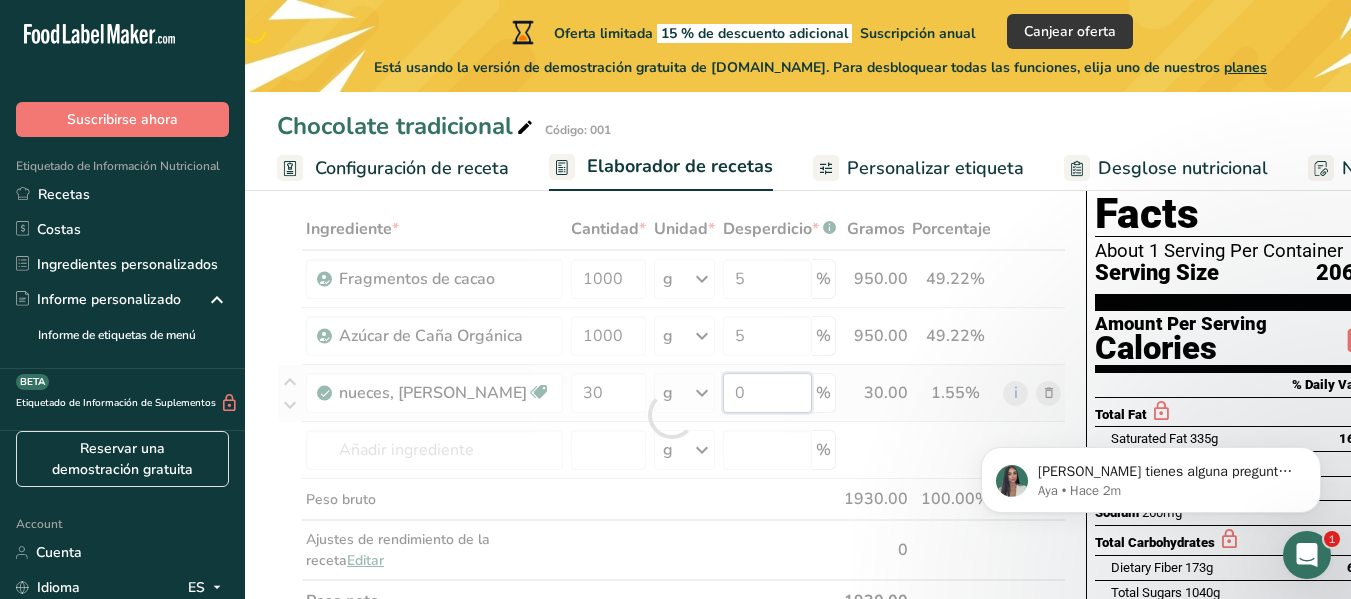 click on "Ingrediente *
Cantidad *
Unidad *
Desperdicio *   .a-a{fill:#347362;}.b-a{fill:#fff;}          Gramos
Porcentaje
Fragmentos de cacao
1000
g
Unidades de peso
g
kg
mg
Ver más
Unidades de volumen
litro
Las unidades de volumen requieren una conversión de densidad. Si conoce la densidad de su ingrediente, introdúzcala a continuación. De lo contrario, haga clic en "RIA", nuestra asistente regulatoria de IA, quien podrá ayudarle.
lb/pie³
g/cm³
Confirmar
mL
lb/pie³
g/cm³
Confirmar
5" at bounding box center (671, 415) 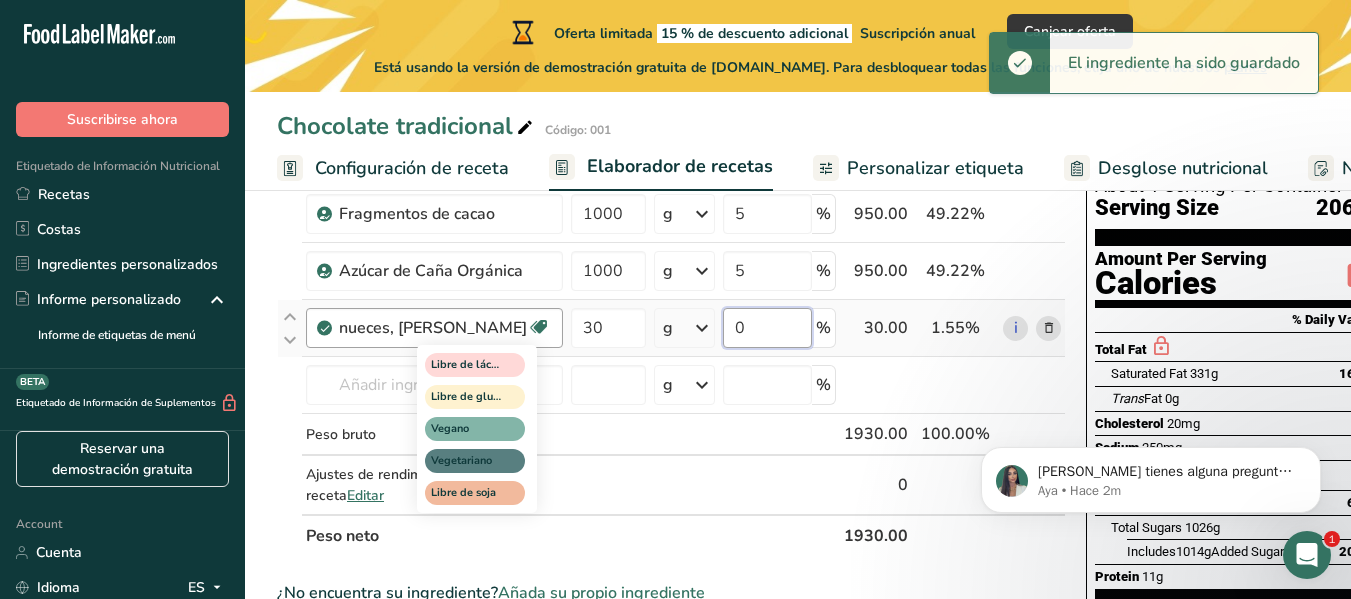 scroll, scrollTop: 200, scrollLeft: 0, axis: vertical 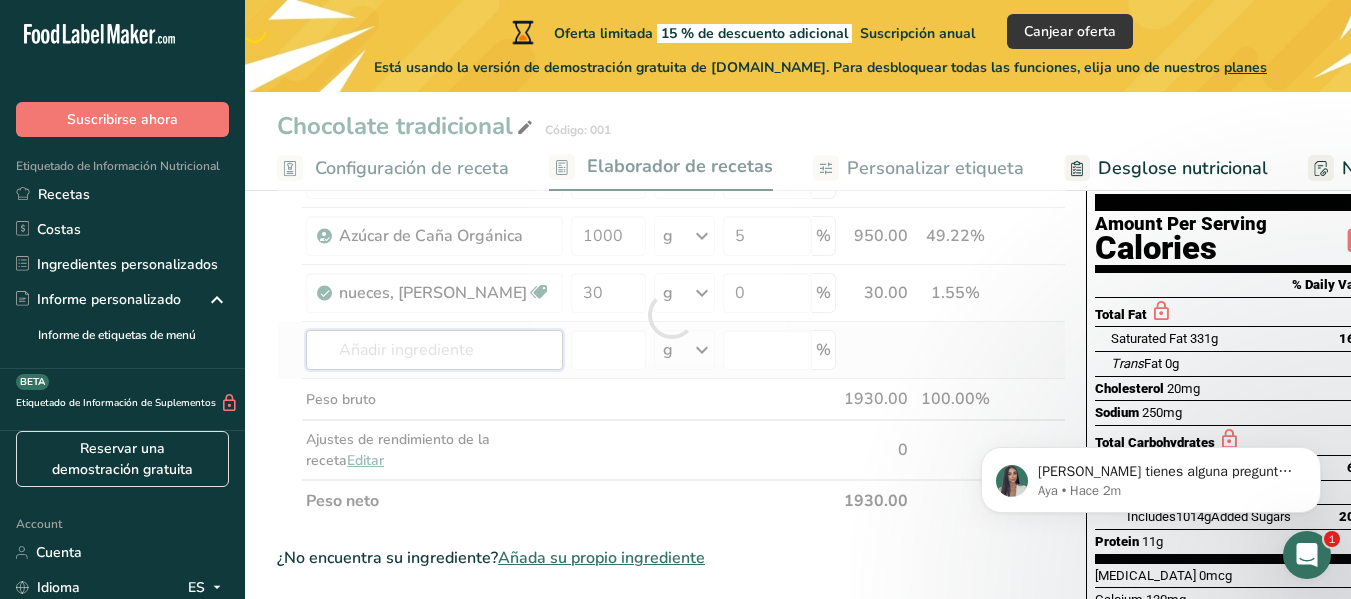click on "Ingrediente *
Cantidad *
Unidad *
Desperdicio *   .a-a{fill:#347362;}.b-a{fill:#fff;}          Gramos
Porcentaje
Fragmentos de cacao
1000
g
Unidades de peso
g
kg
mg
Ver más
Unidades de volumen
litro
Las unidades de volumen requieren una conversión de densidad. Si conoce la densidad de su ingrediente, introdúzcala a continuación. De lo contrario, haga clic en "RIA", nuestra asistente regulatoria de IA, quien podrá ayudarle.
lb/pie³
g/cm³
Confirmar
mL
lb/pie³
g/cm³
Confirmar
5" at bounding box center [671, 315] 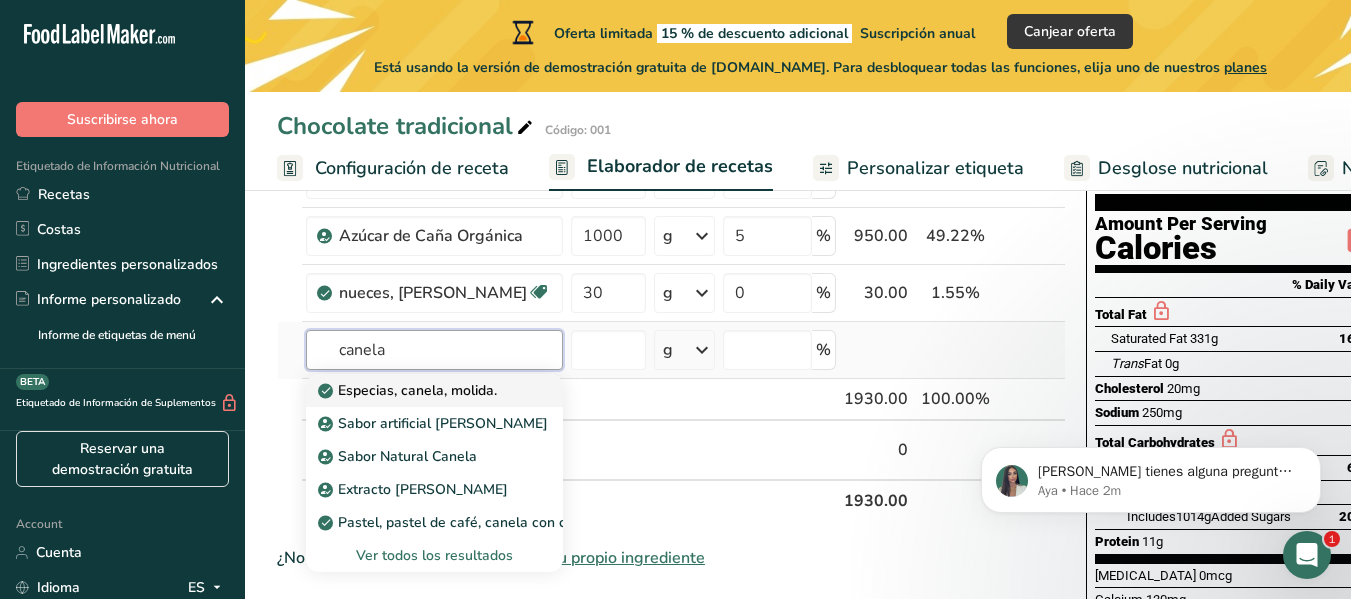 type on "canela" 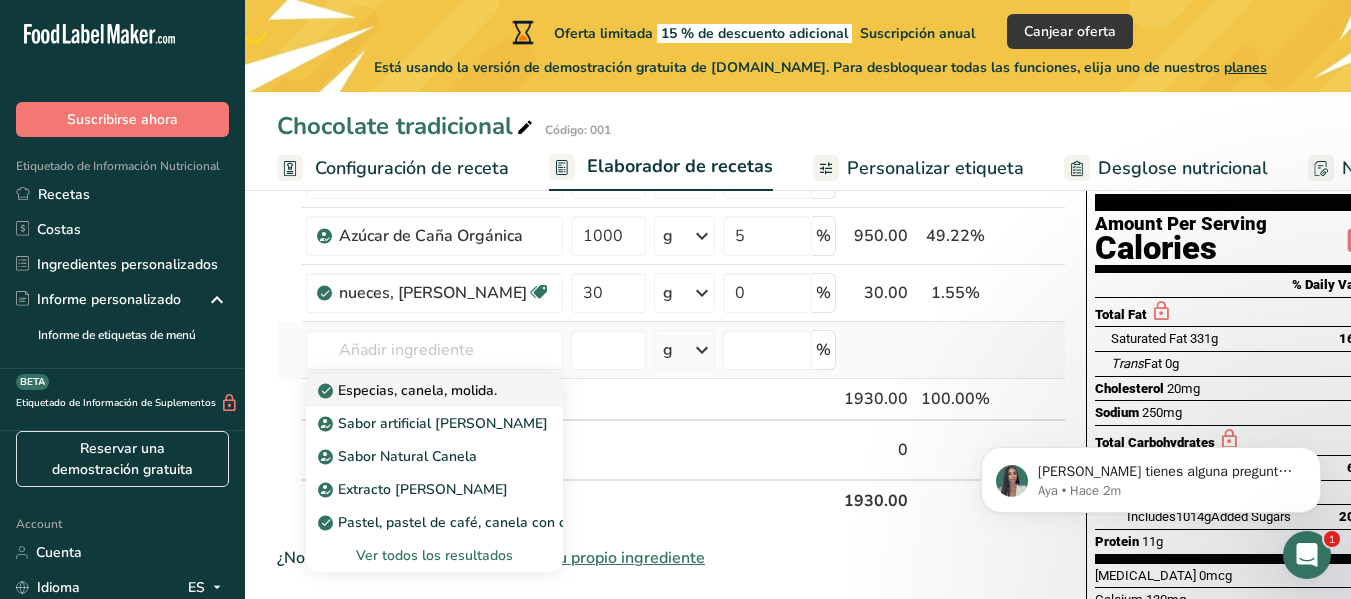 click on "Especias, canela, molida." at bounding box center (409, 390) 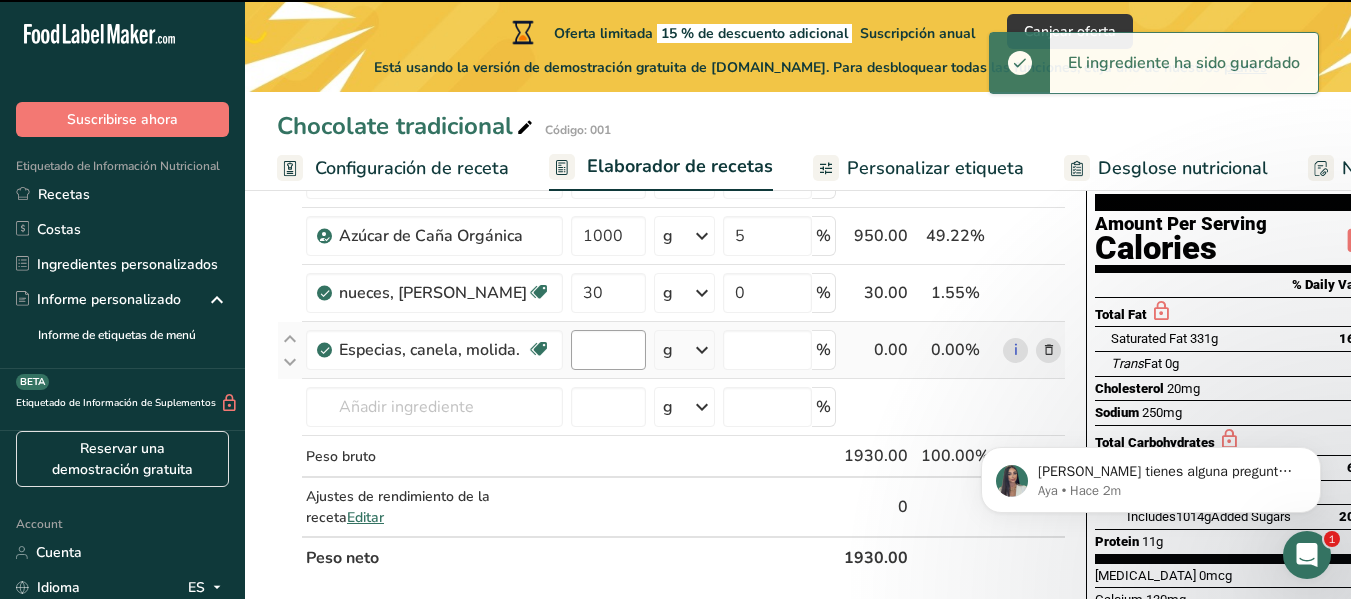 type on "0" 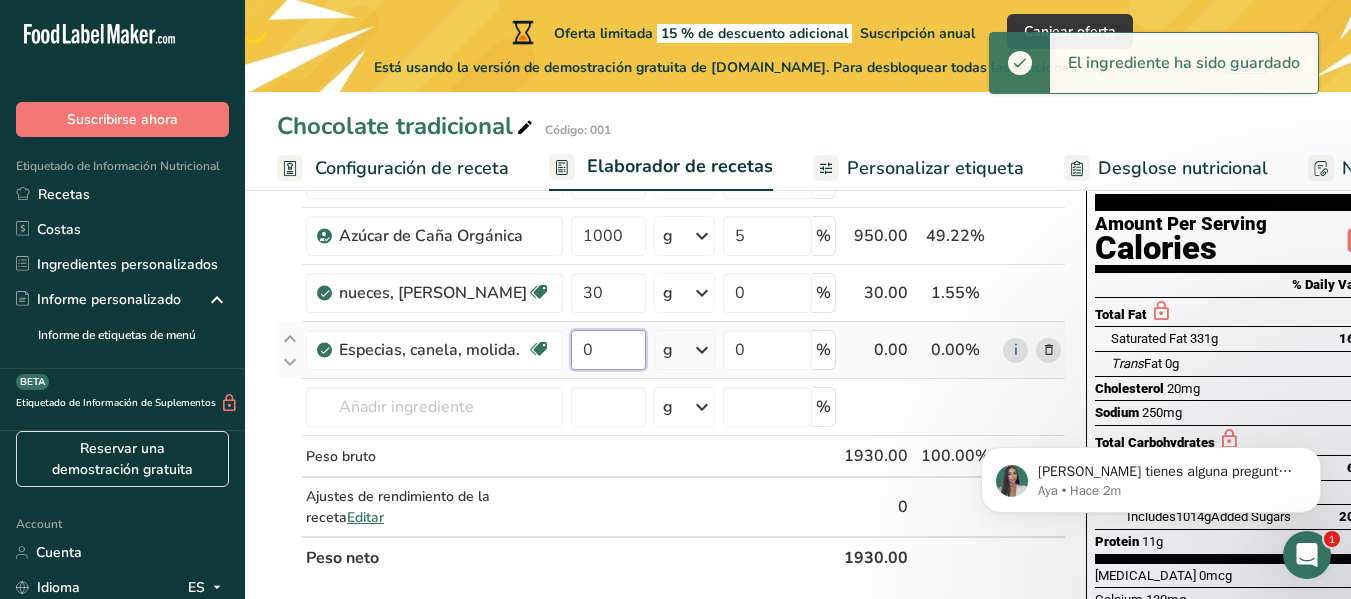 click on "0" at bounding box center (608, 350) 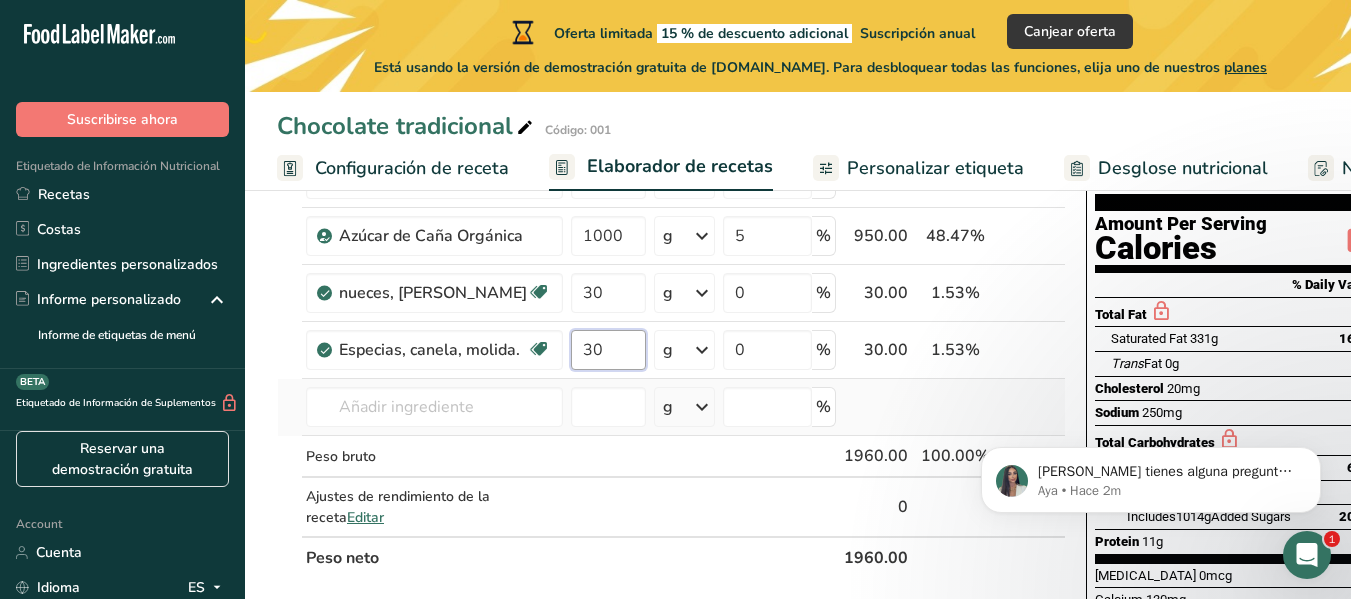 type on "30" 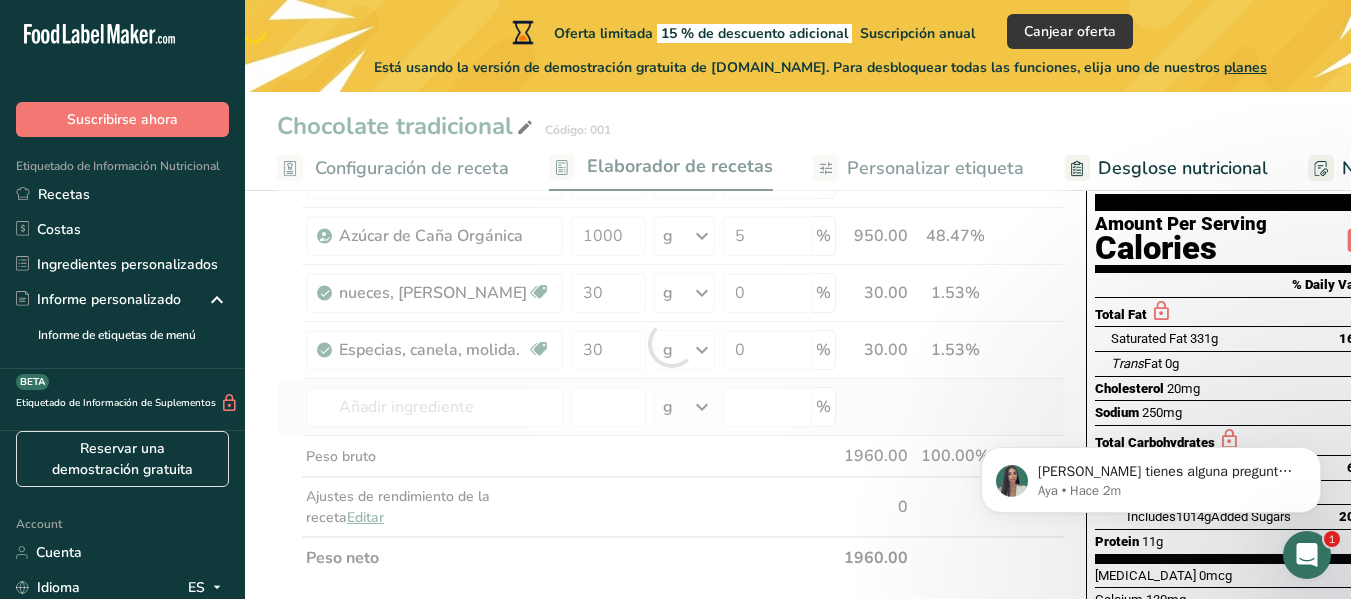 click on "Ingrediente *
Cantidad *
Unidad *
Desperdicio *   .a-a{fill:#347362;}.b-a{fill:#fff;}          Gramos
Porcentaje
Fragmentos de cacao
1000
g
Unidades de peso
g
kg
mg
Ver más
Unidades de volumen
litro
Las unidades de volumen requieren una conversión de densidad. Si conoce la densidad de su ingrediente, introdúzcala a continuación. De lo contrario, haga clic en "RIA", nuestra asistente regulatoria de IA, quien podrá ayudarle.
lb/pie³
g/cm³
Confirmar
mL
lb/pie³
g/cm³
Confirmar
5" at bounding box center [671, 343] 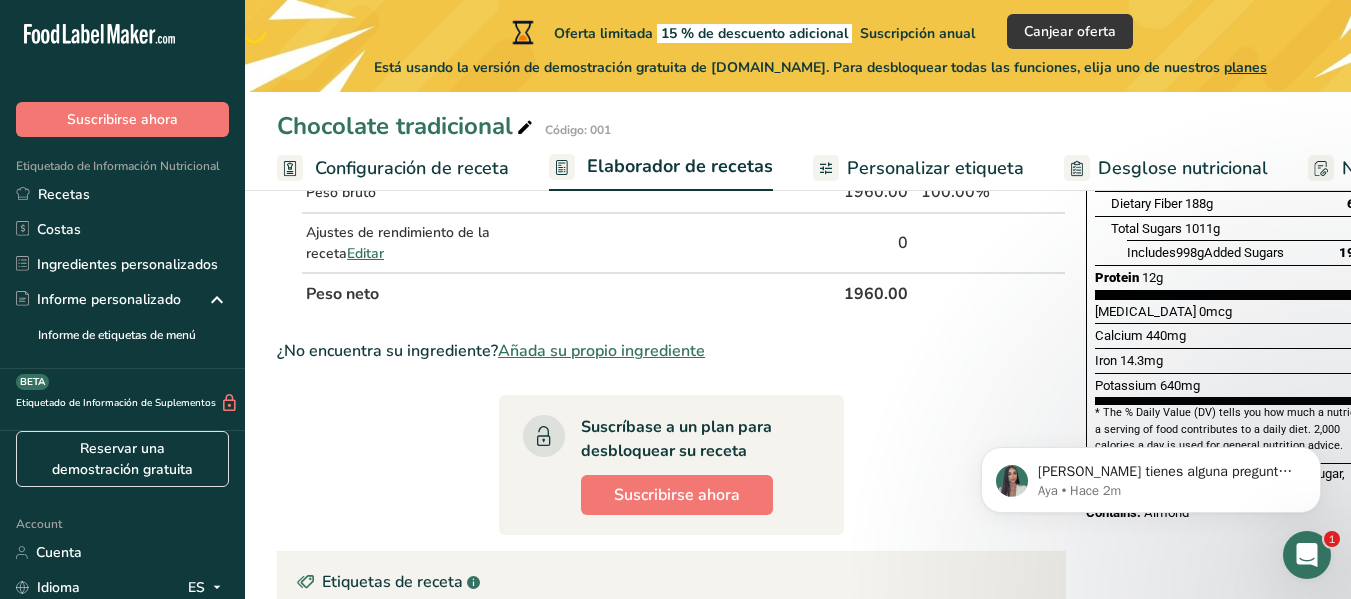 scroll, scrollTop: 500, scrollLeft: 0, axis: vertical 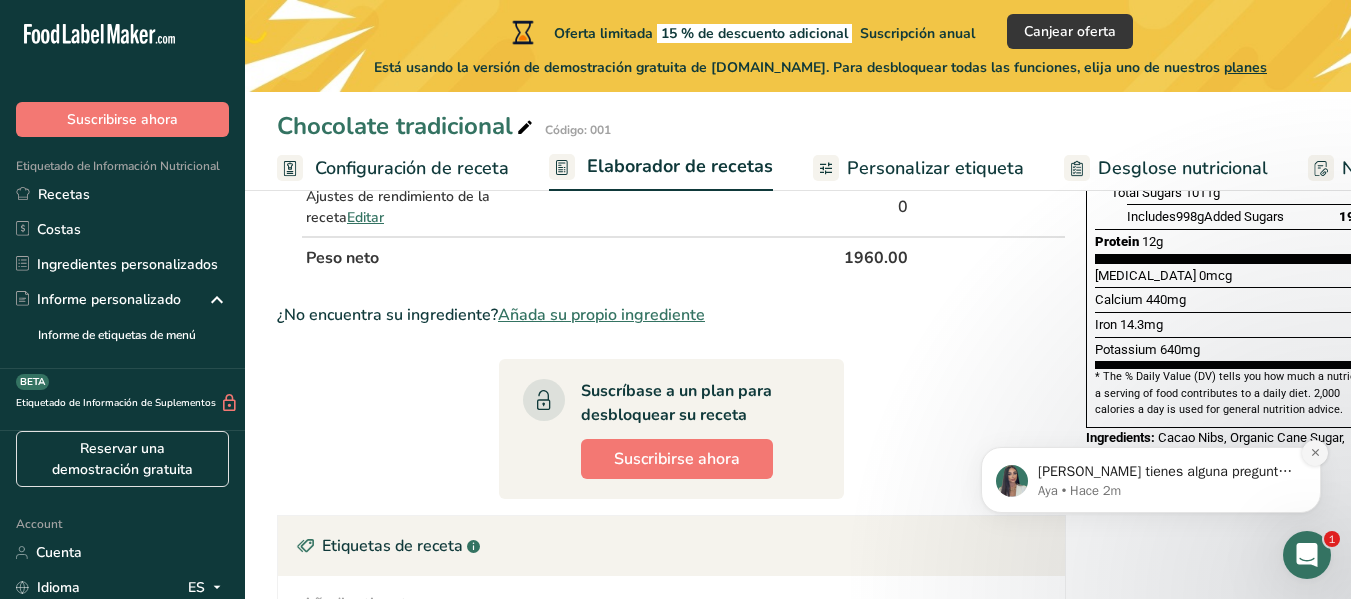 click 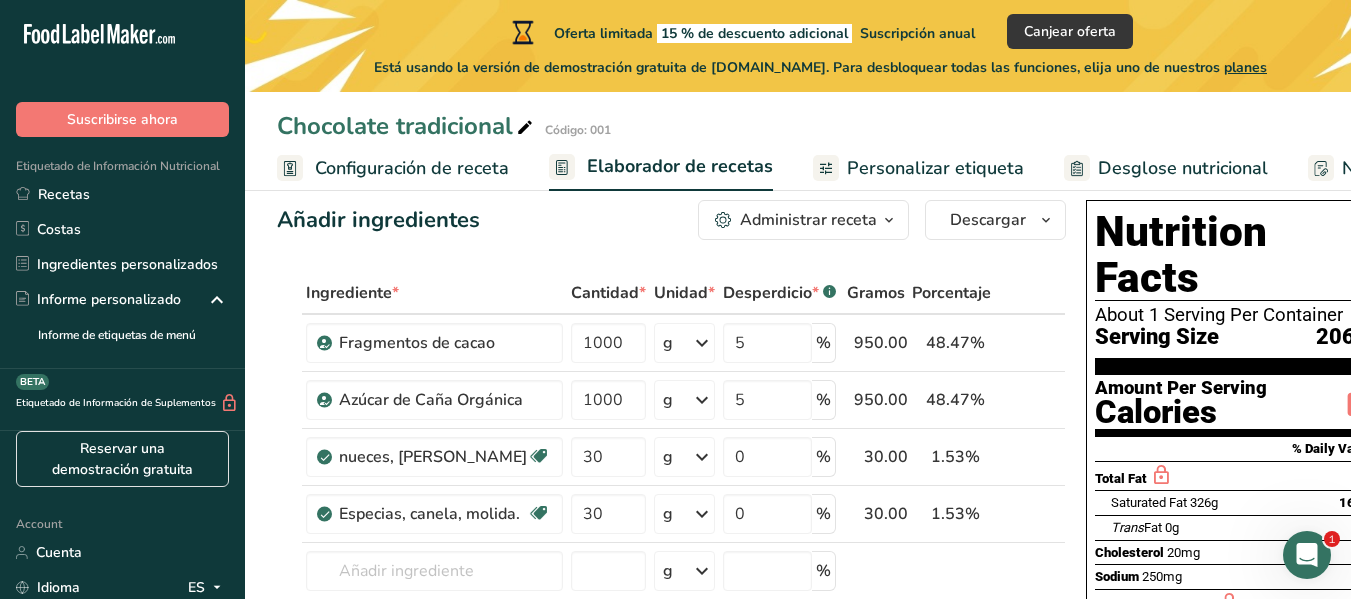 scroll, scrollTop: 0, scrollLeft: 0, axis: both 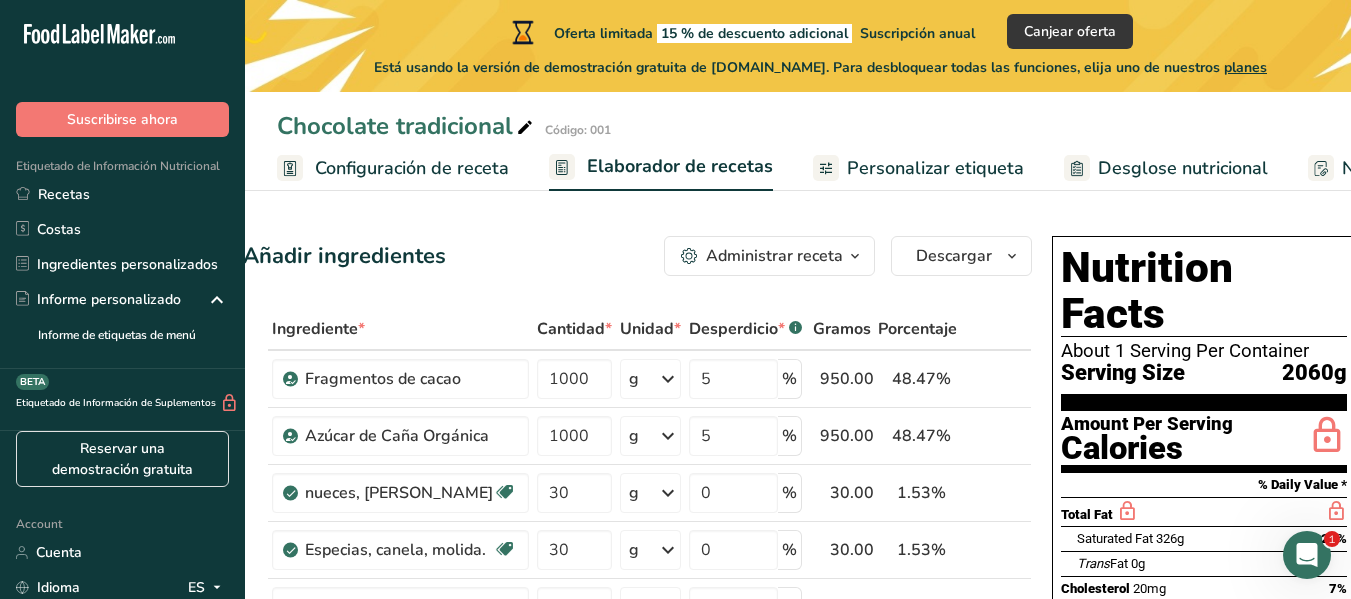 drag, startPoint x: 1303, startPoint y: 332, endPoint x: 1356, endPoint y: 342, distance: 53.935146 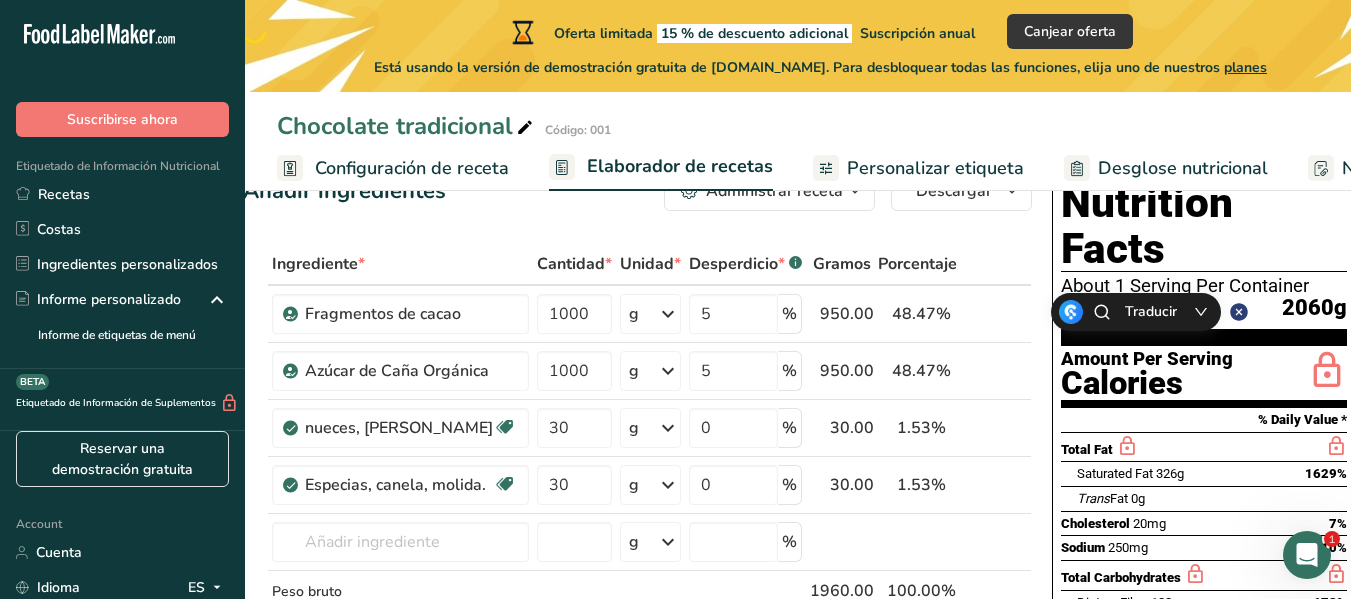 scroll, scrollTop: 100, scrollLeft: 0, axis: vertical 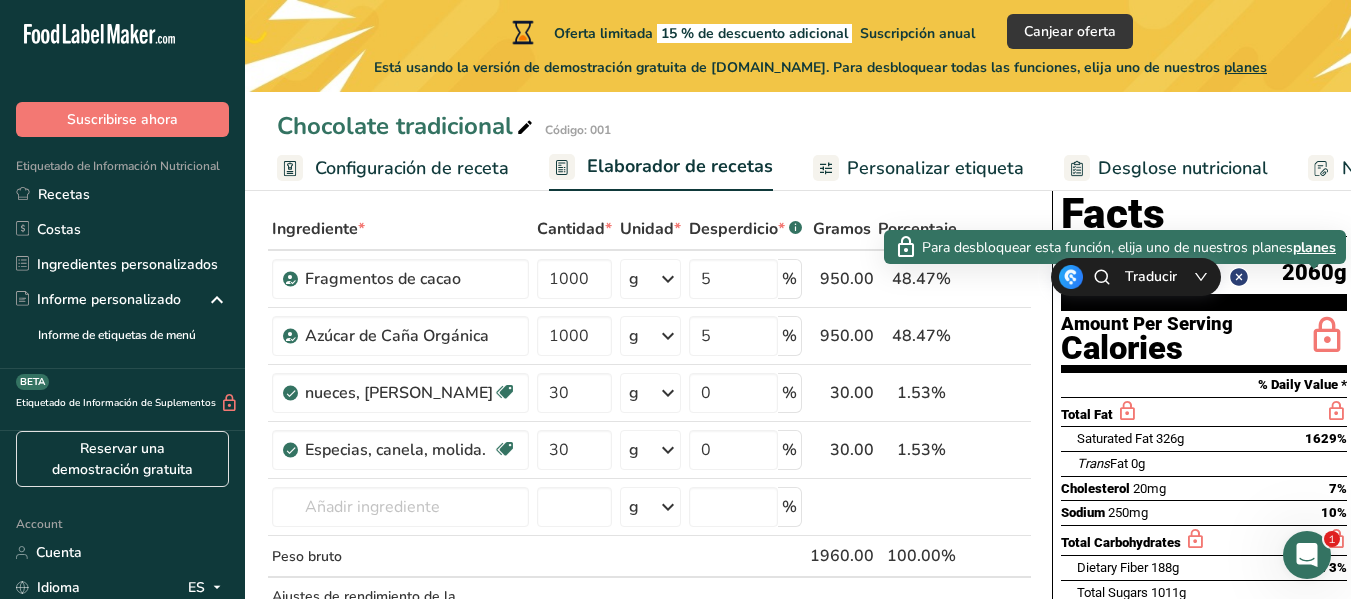 click at bounding box center (1327, 336) 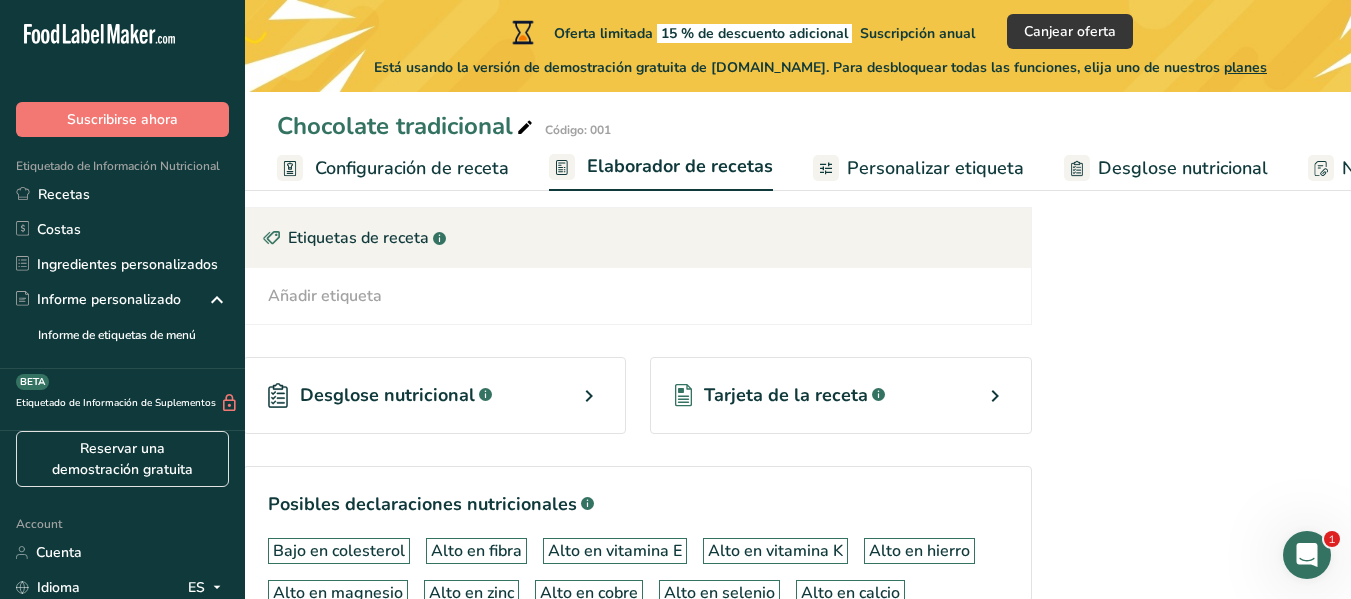 scroll, scrollTop: 800, scrollLeft: 0, axis: vertical 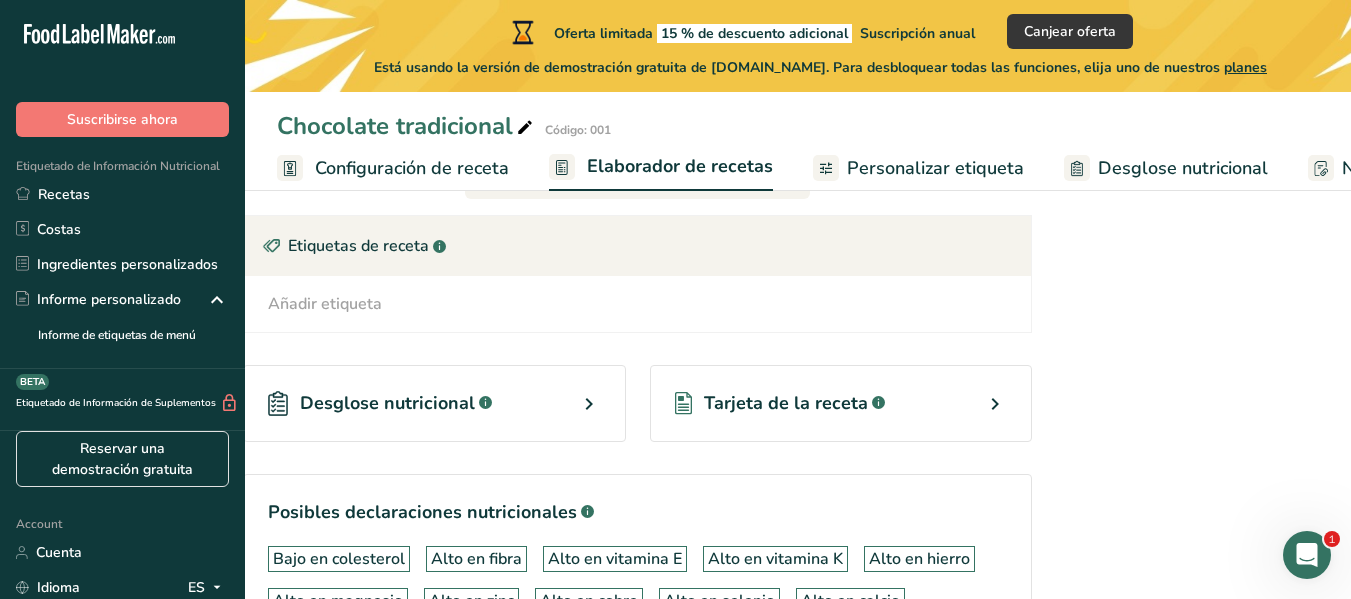 click on "Tarjeta de la receta
.a-a{fill:#347362;}.b-a{fill:#fff;}" at bounding box center (841, 403) 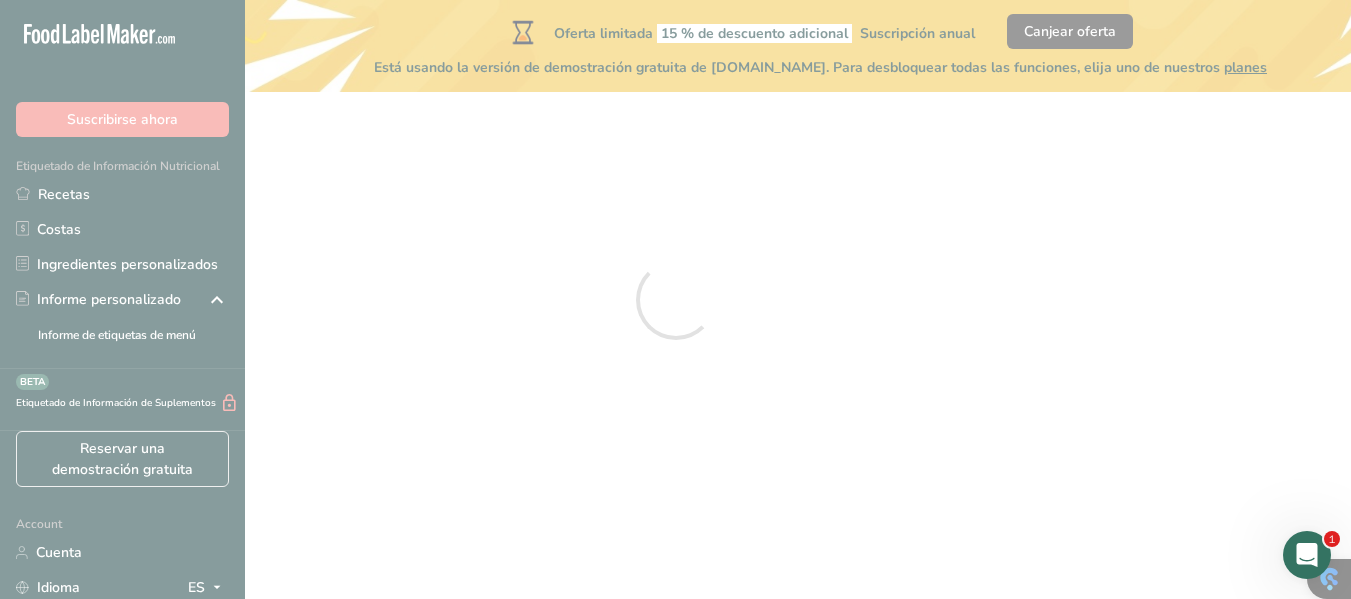 scroll, scrollTop: 0, scrollLeft: 0, axis: both 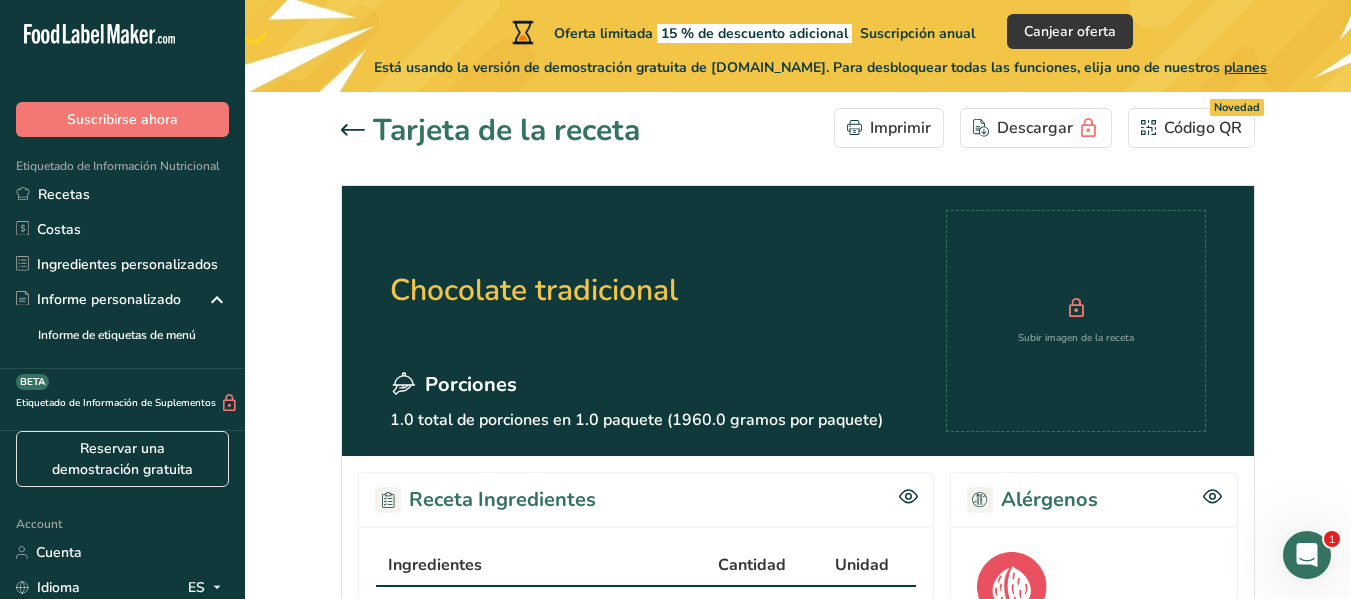 click 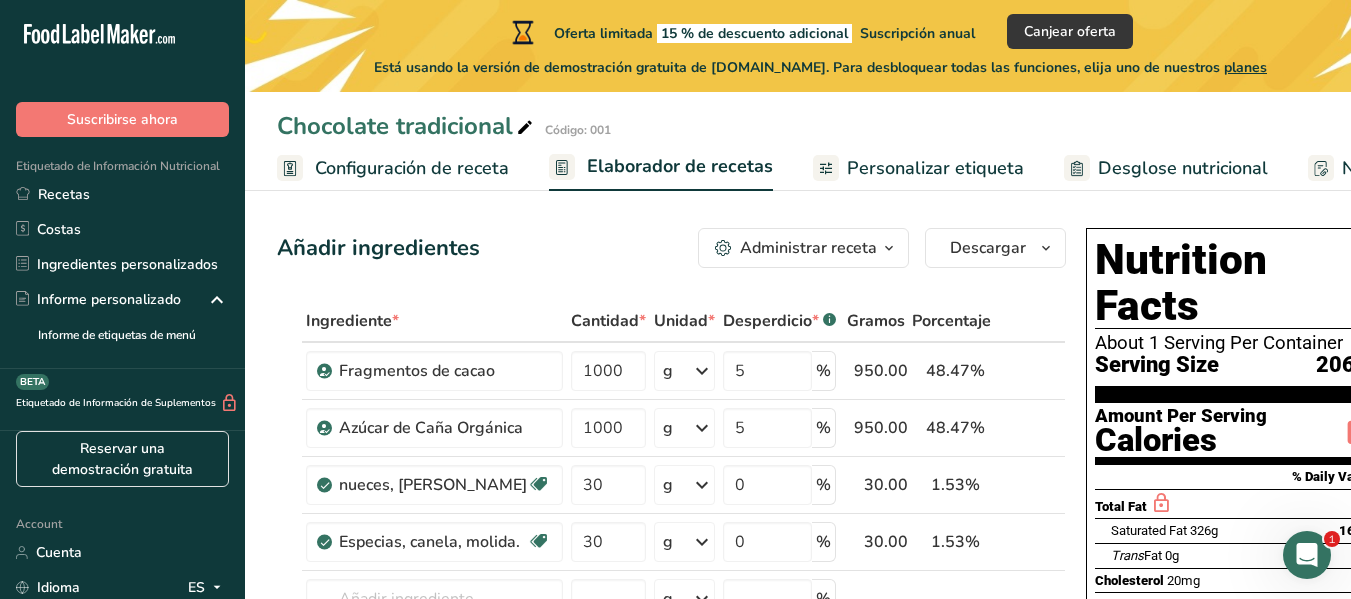 scroll, scrollTop: 0, scrollLeft: 0, axis: both 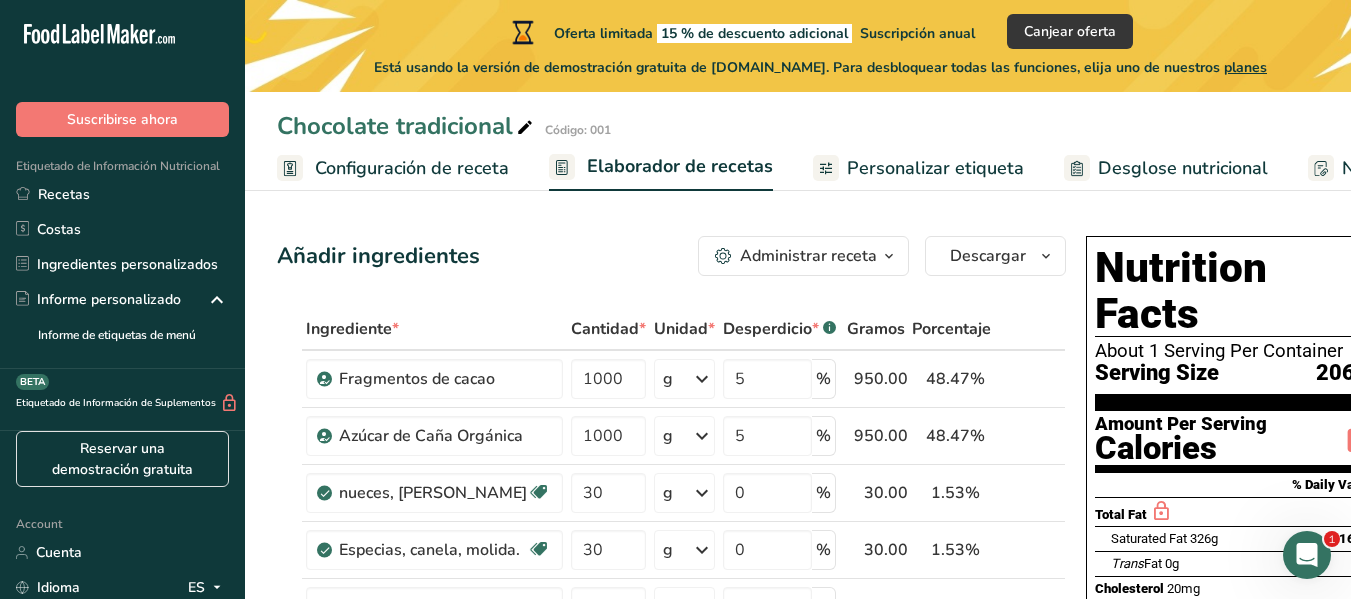 click on "Personalizar etiqueta" at bounding box center [935, 168] 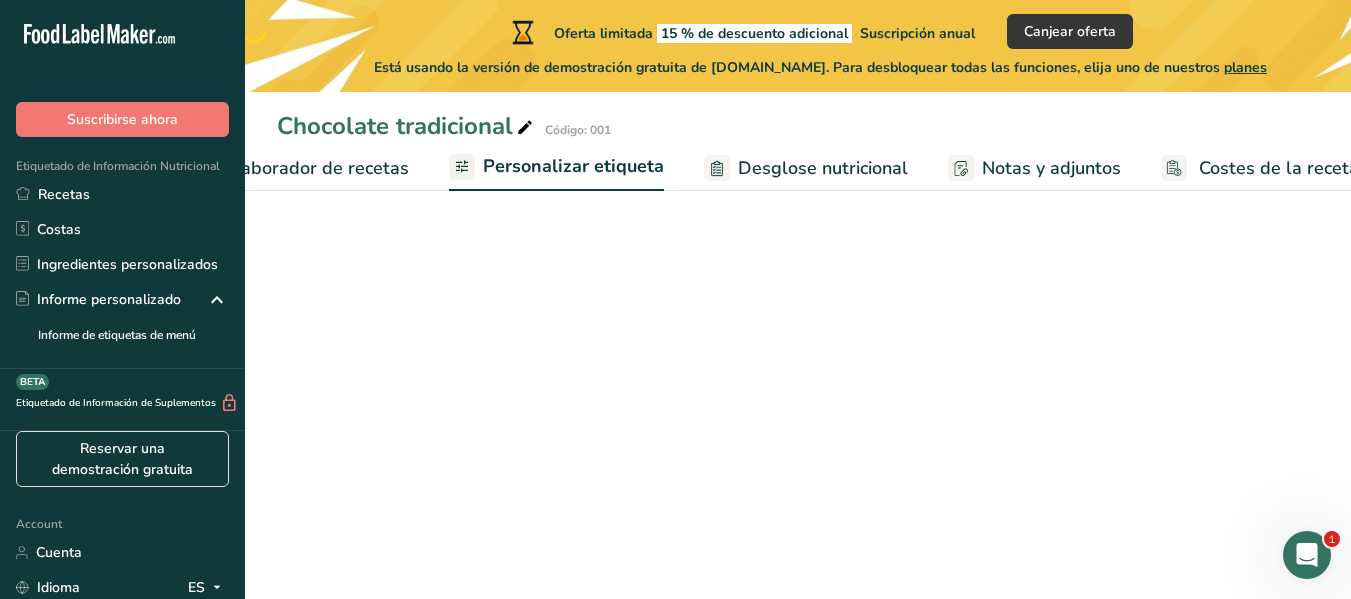 scroll, scrollTop: 0, scrollLeft: 393, axis: horizontal 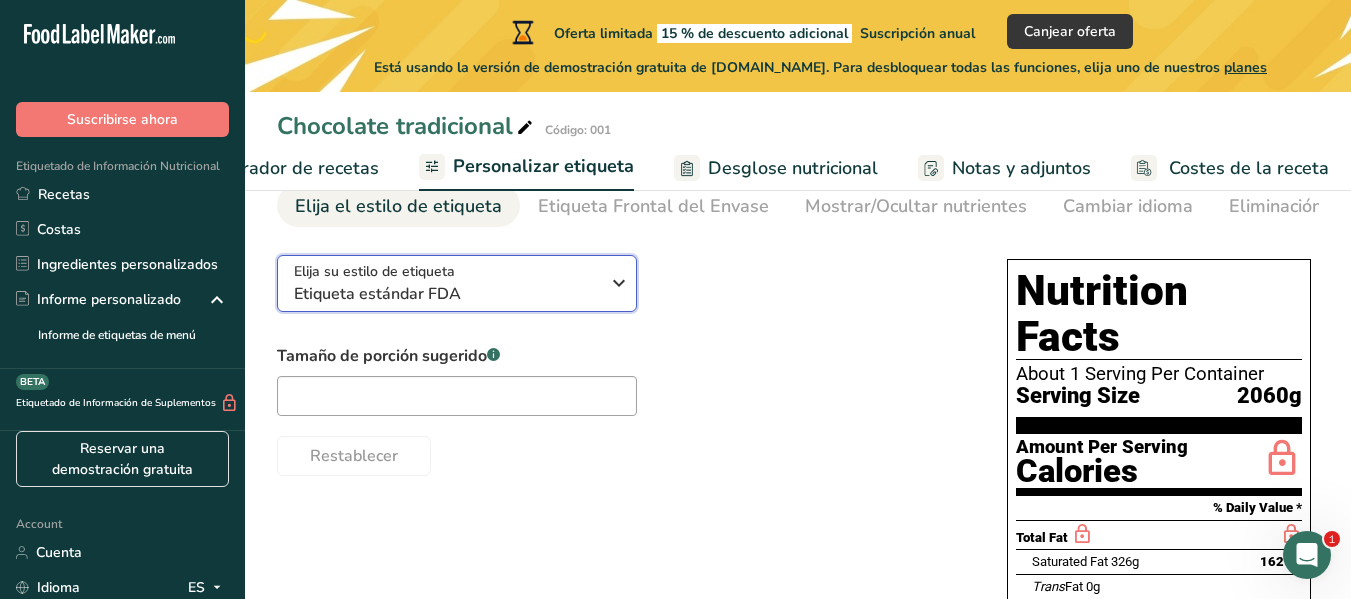 click at bounding box center (619, 283) 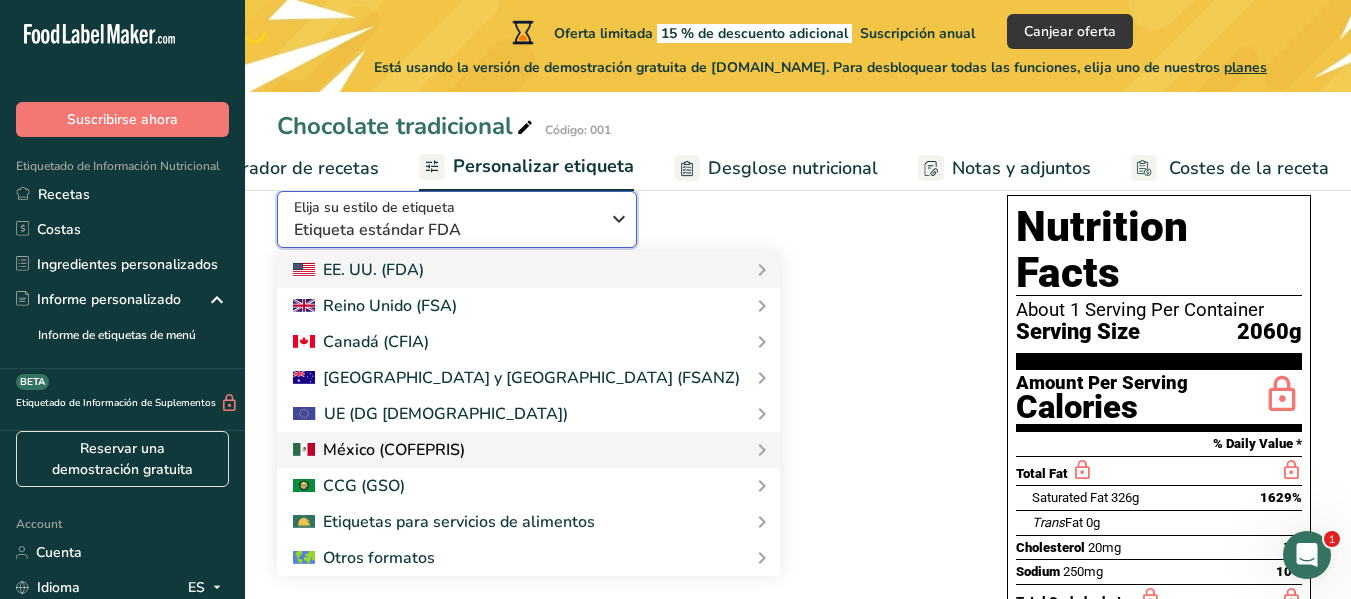 scroll, scrollTop: 200, scrollLeft: 0, axis: vertical 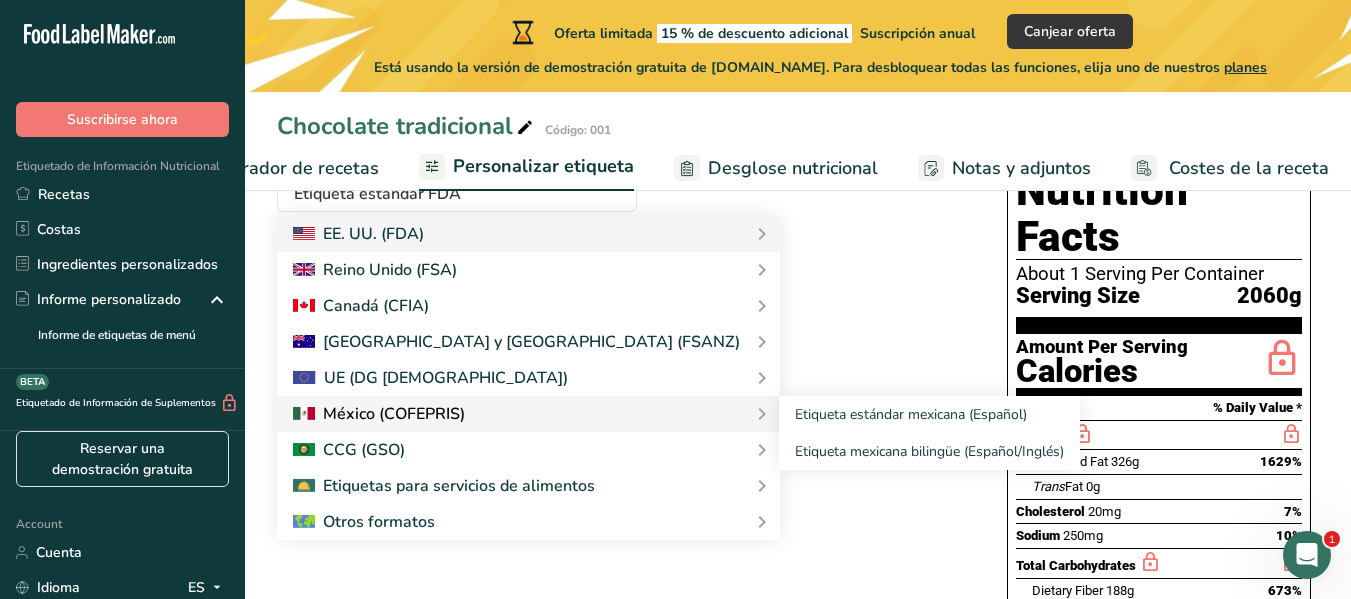 click at bounding box center [379, 414] 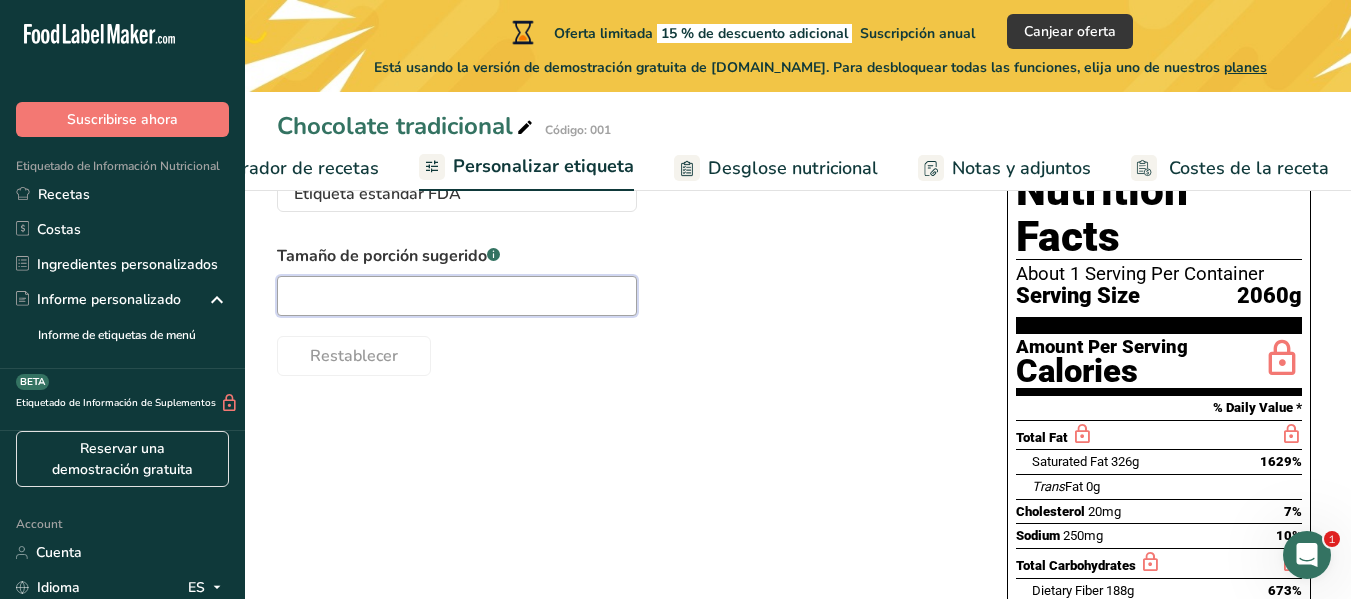 click at bounding box center [457, 296] 